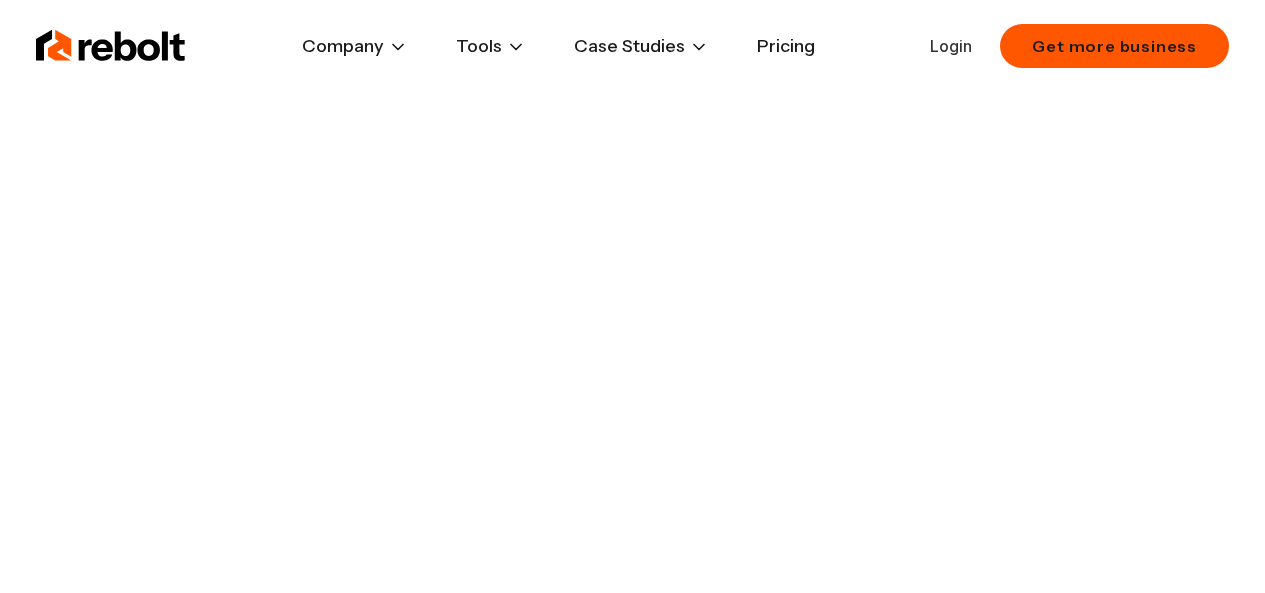 scroll, scrollTop: 0, scrollLeft: 0, axis: both 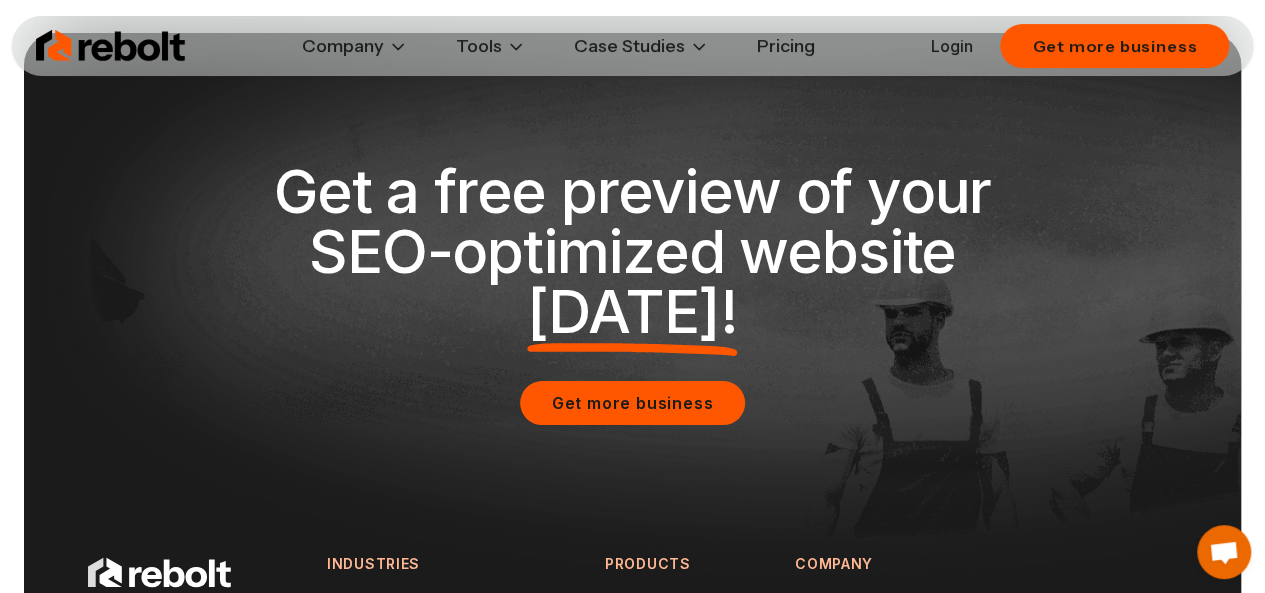 click at bounding box center (111, 46) 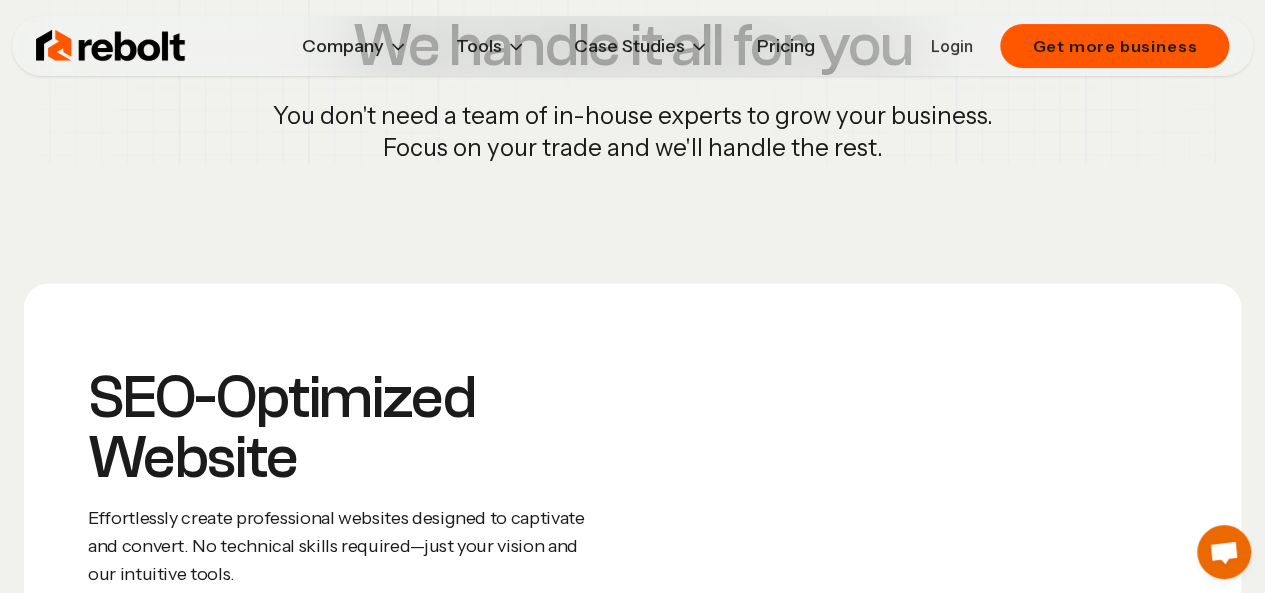 scroll, scrollTop: 2084, scrollLeft: 0, axis: vertical 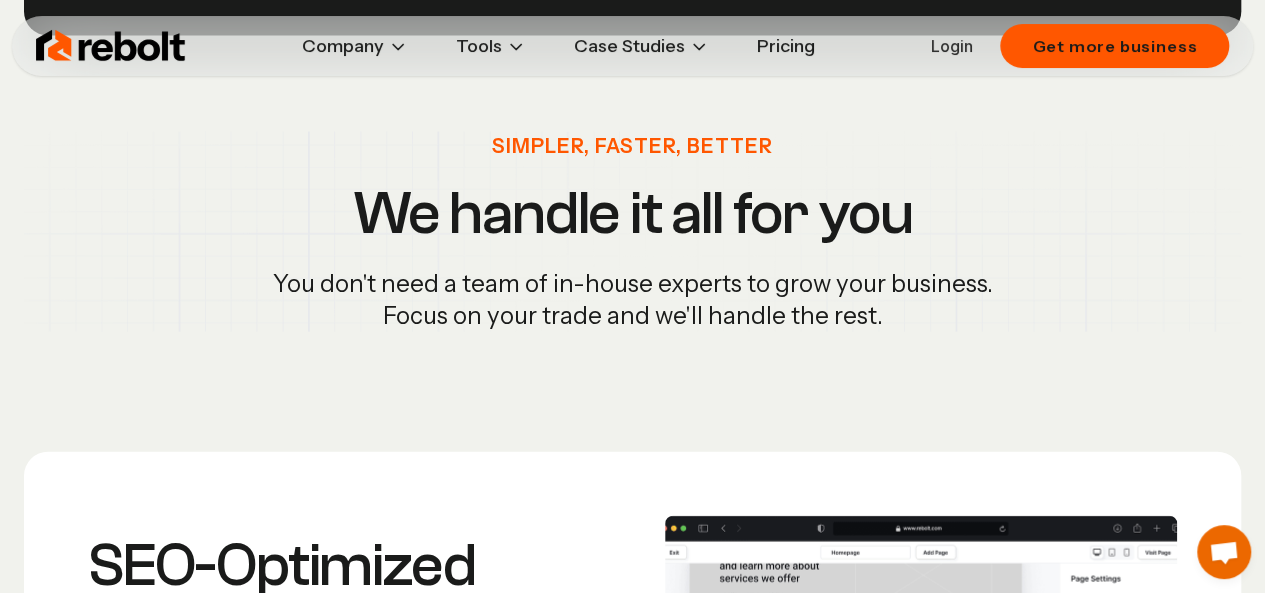click on "You don't need a team of in-house experts to grow your business.    Focus on your trade and we'll handle the rest." at bounding box center [633, 300] 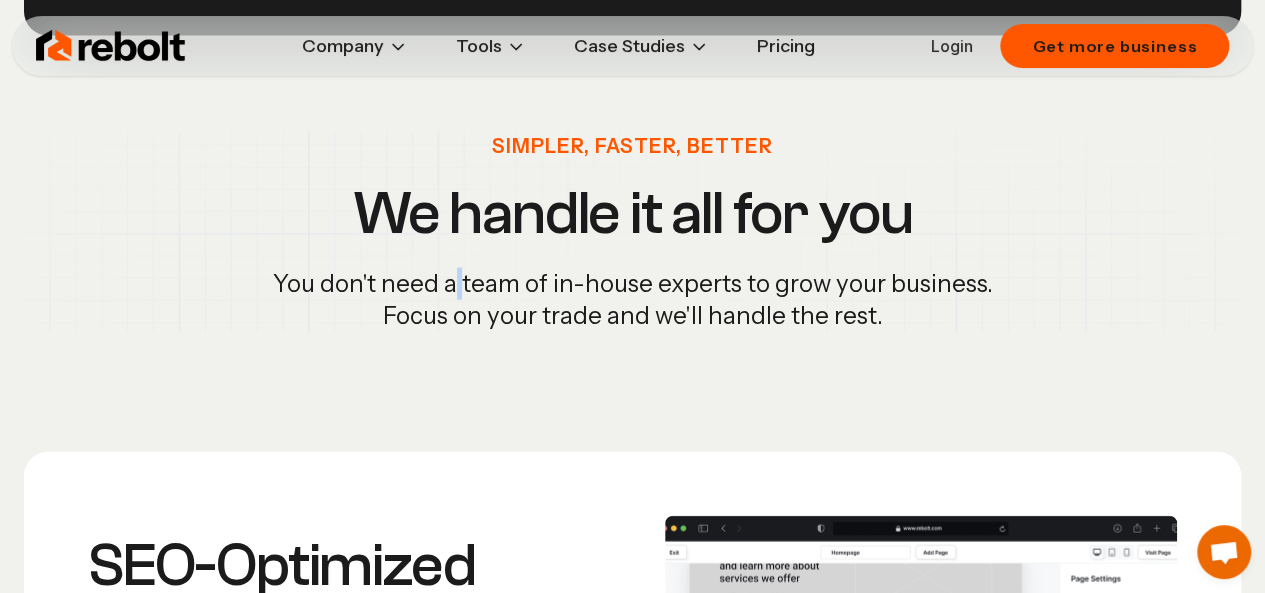 click on "You don't need a team of in-house experts to grow your business.    Focus on your trade and we'll handle the rest." at bounding box center [633, 300] 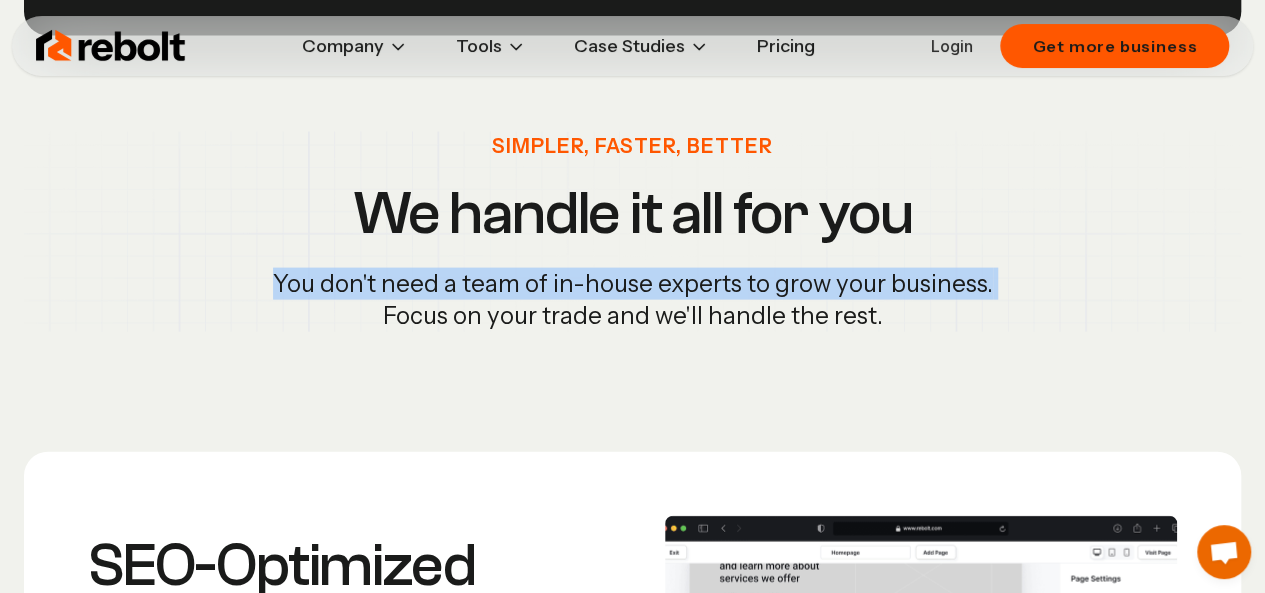 click on "You don't need a team of in-house experts to grow your business.    Focus on your trade and we'll handle the rest." at bounding box center (633, 300) 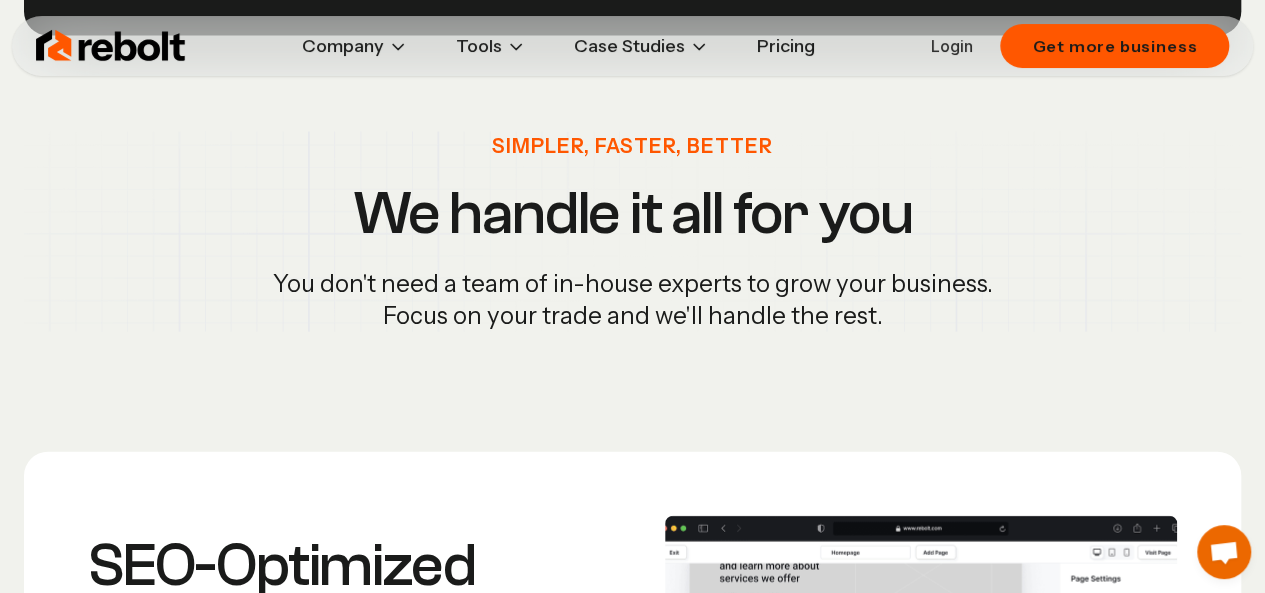 click on "Simpler, Faster, Better We handle it all for you You don't need a team of in-house experts to grow your business.    Focus on your trade and we'll handle the rest." at bounding box center [632, 232] 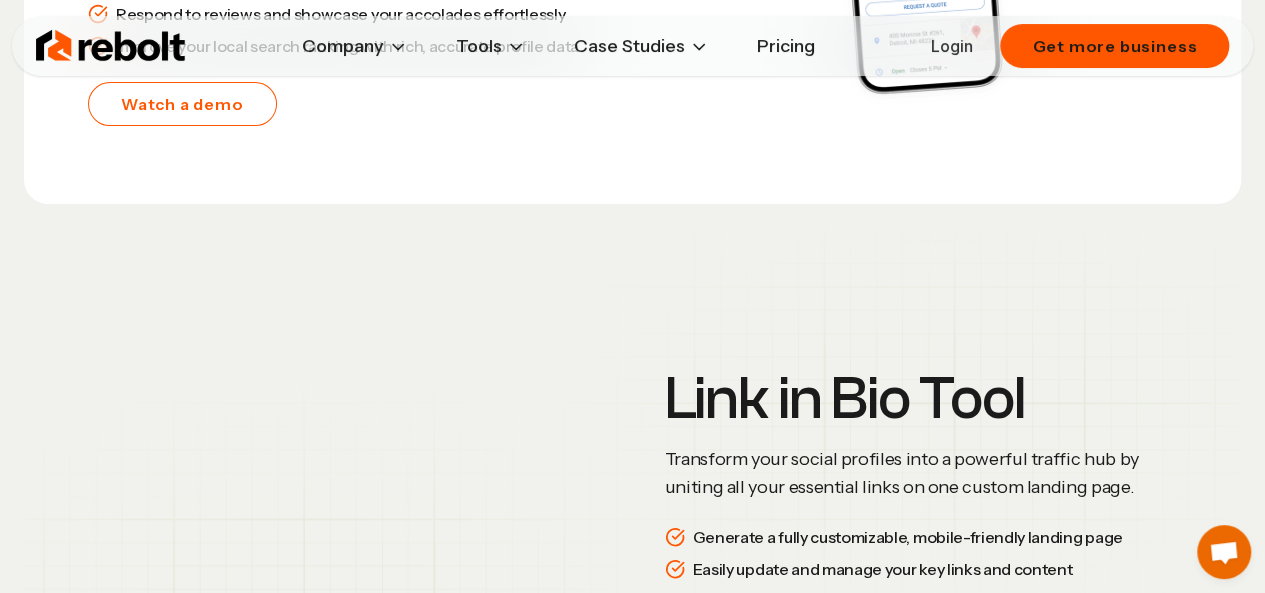 scroll, scrollTop: 4049, scrollLeft: 0, axis: vertical 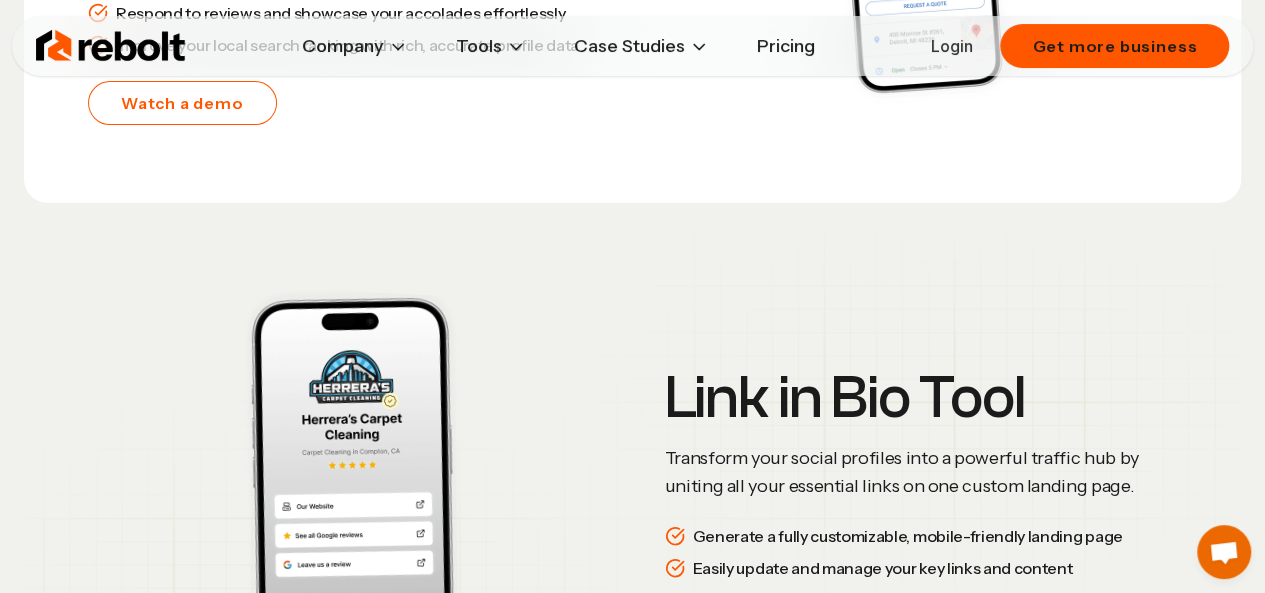 click on "Generate a fully customizable, mobile-friendly landing page" at bounding box center (908, 536) 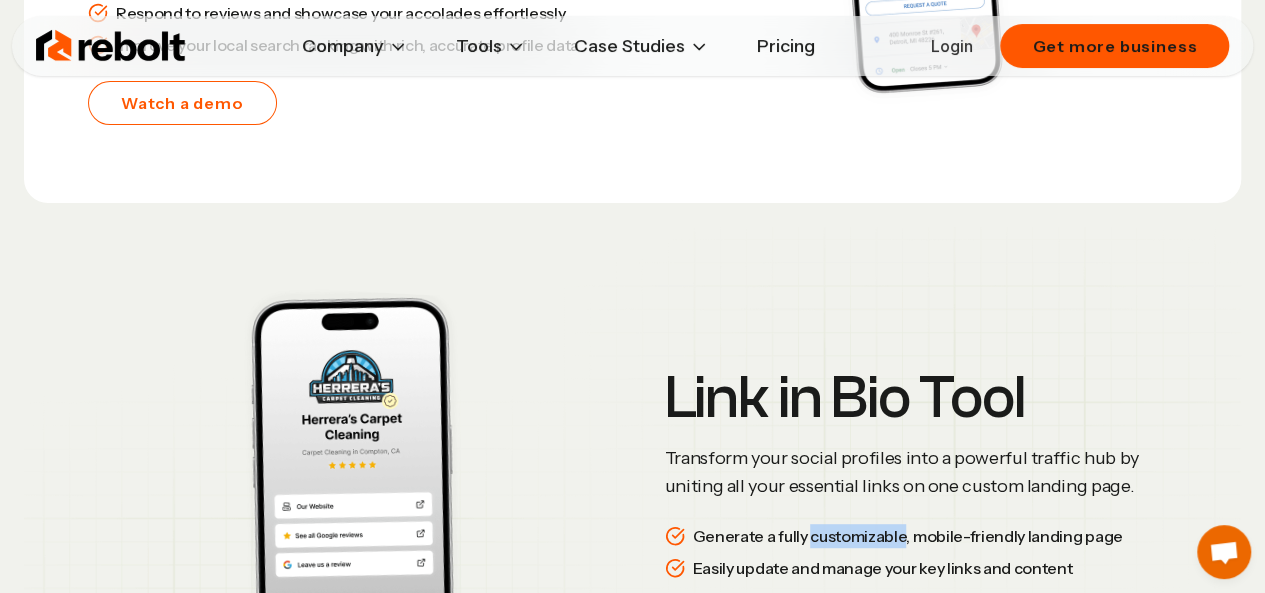 click on "Generate a fully customizable, mobile-friendly landing page" at bounding box center (908, 536) 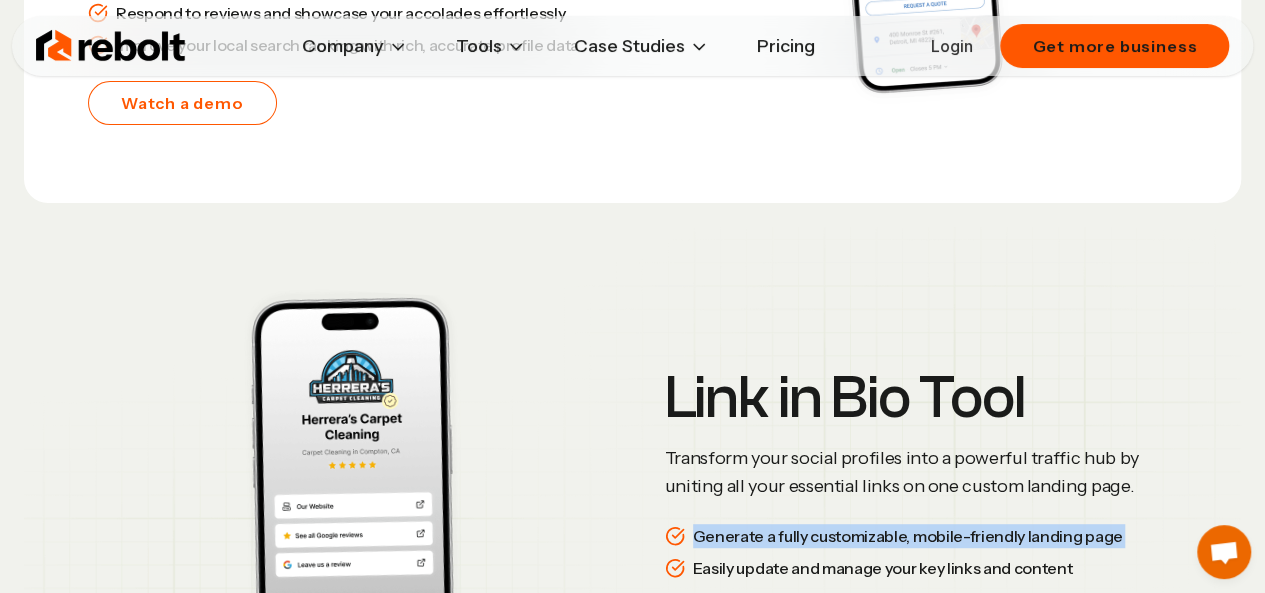 click on "Generate a fully customizable, mobile-friendly landing page" at bounding box center (908, 536) 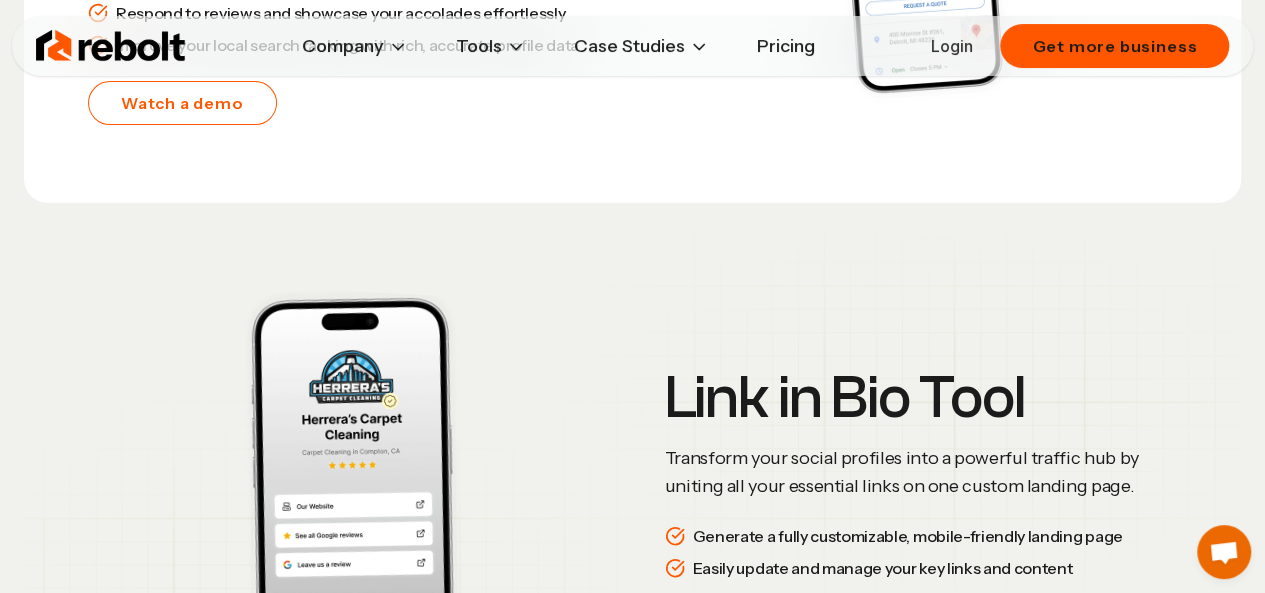 click on "Easily update and manage your key links and content" at bounding box center [883, 568] 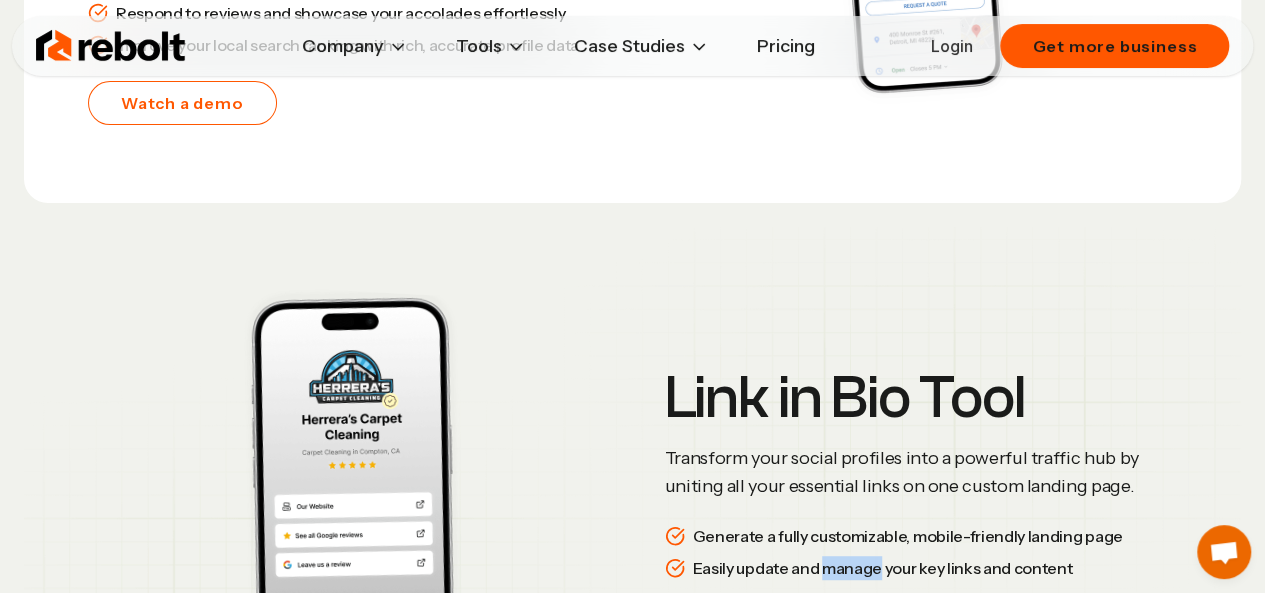 click on "Easily update and manage your key links and content" at bounding box center (883, 568) 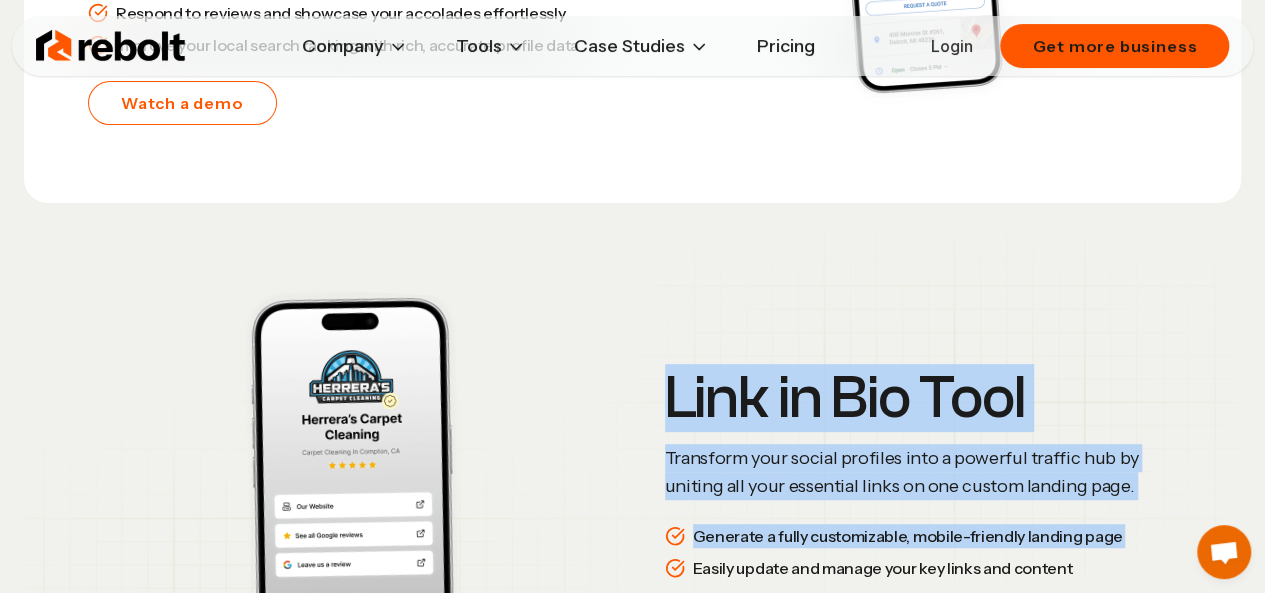 drag, startPoint x: 845, startPoint y: 421, endPoint x: 860, endPoint y: 467, distance: 48.38388 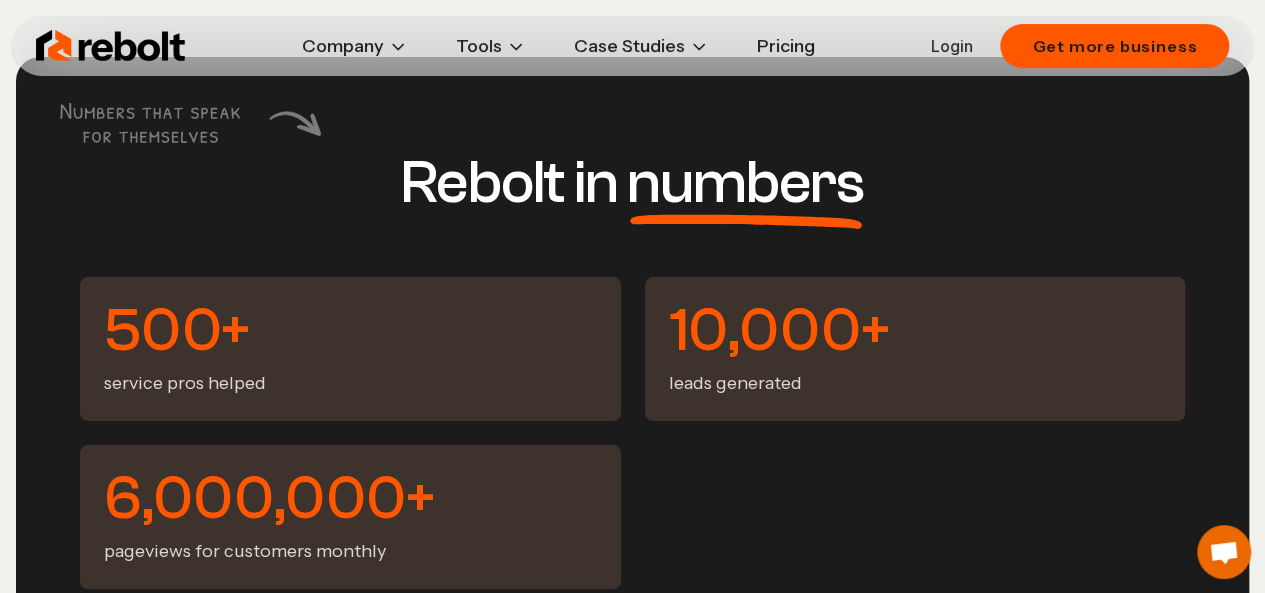 scroll, scrollTop: 7238, scrollLeft: 0, axis: vertical 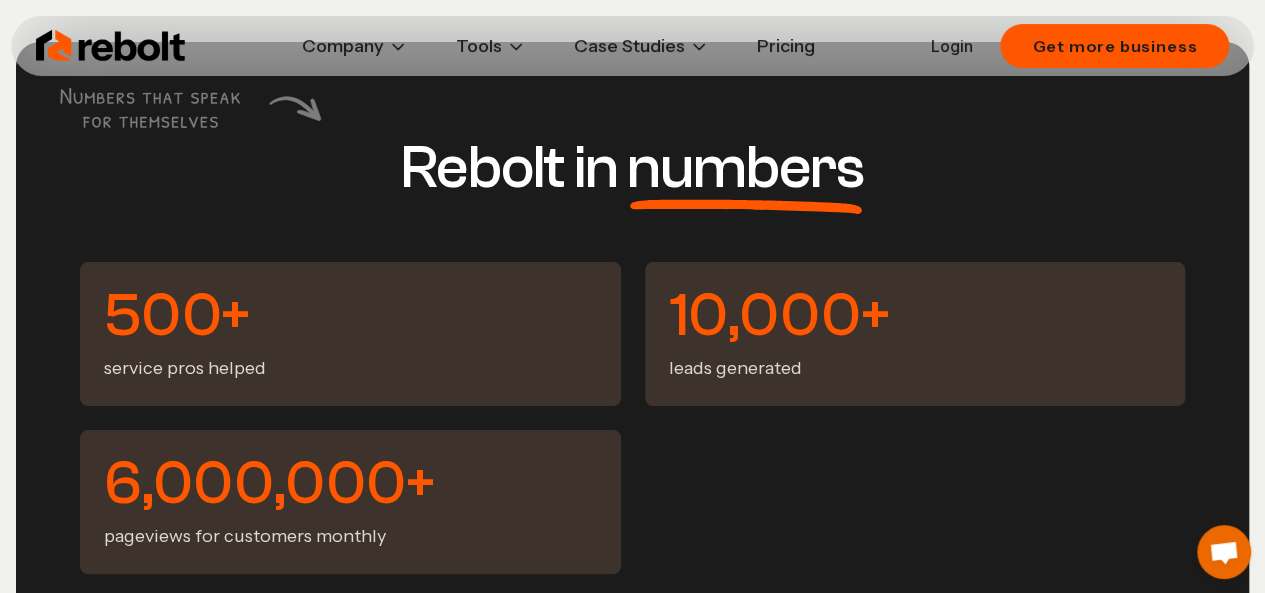 click on "6,000,000+" at bounding box center (350, 484) 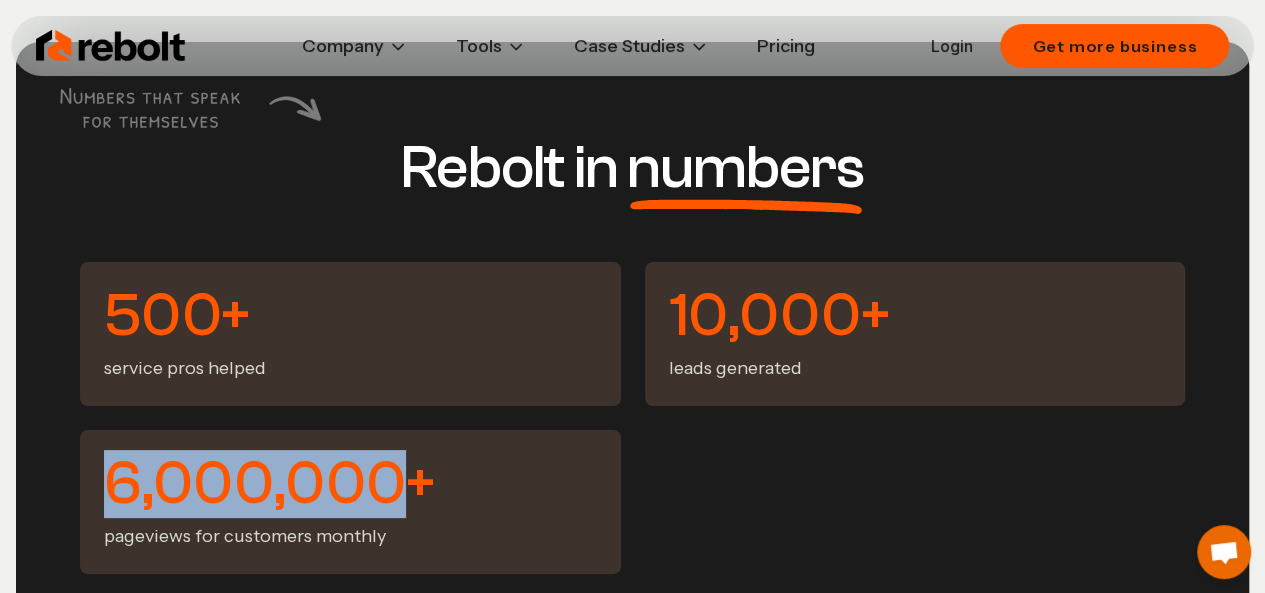 click on "6,000,000+" at bounding box center (350, 484) 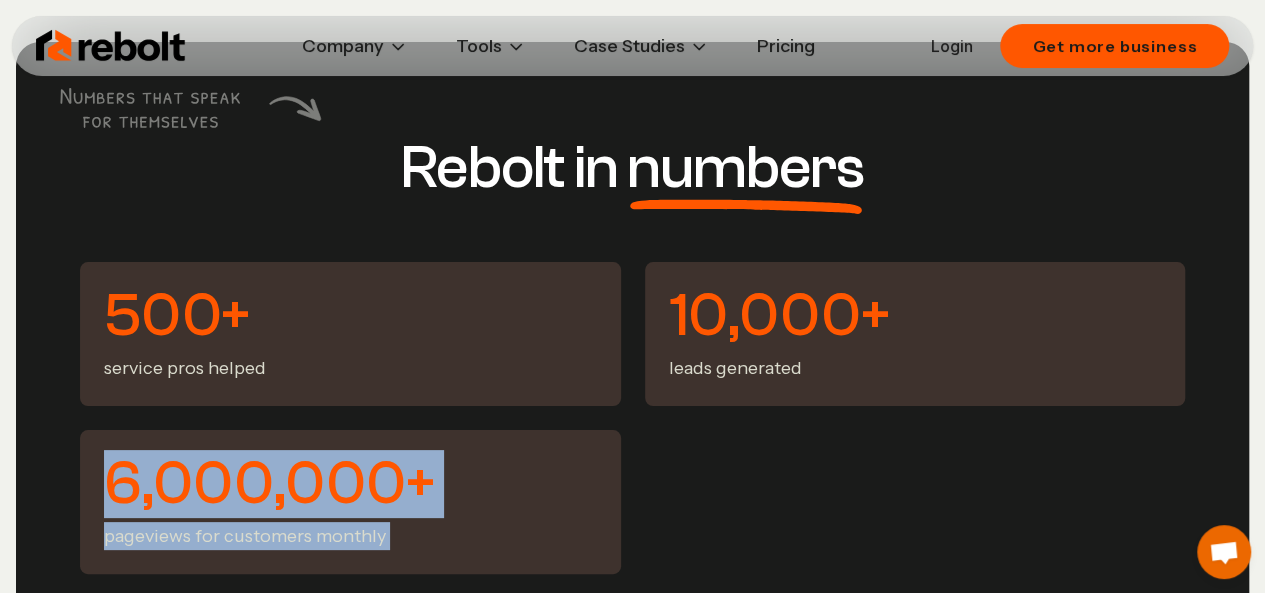 drag, startPoint x: 286, startPoint y: 303, endPoint x: 480, endPoint y: 384, distance: 210.23082 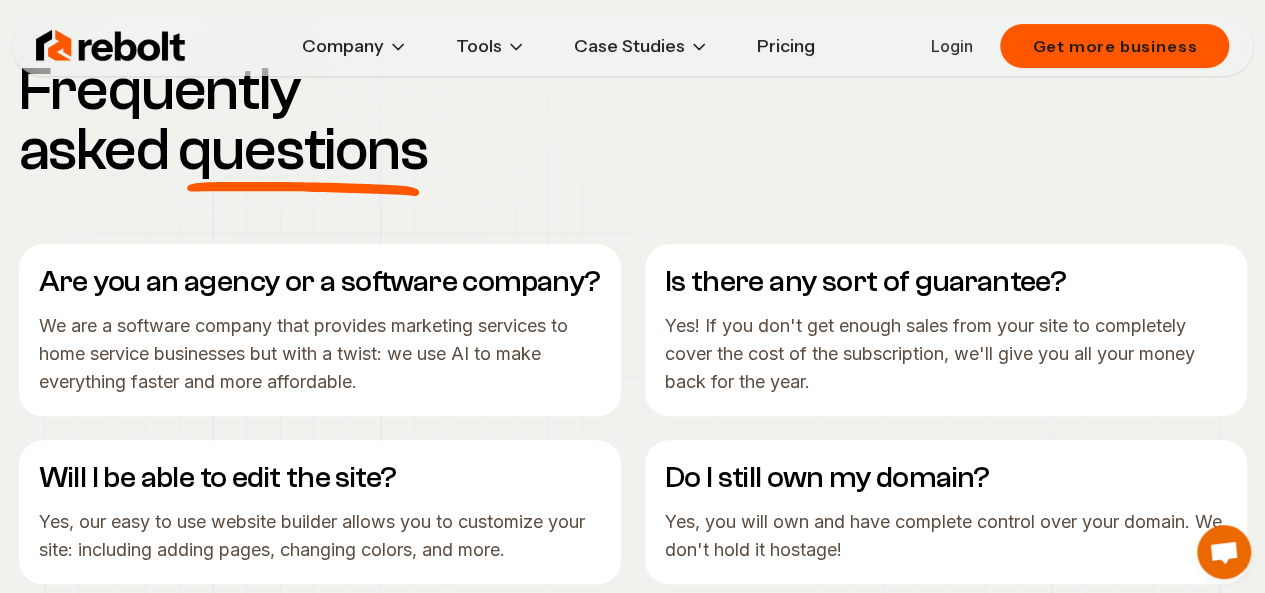 scroll, scrollTop: 7969, scrollLeft: 0, axis: vertical 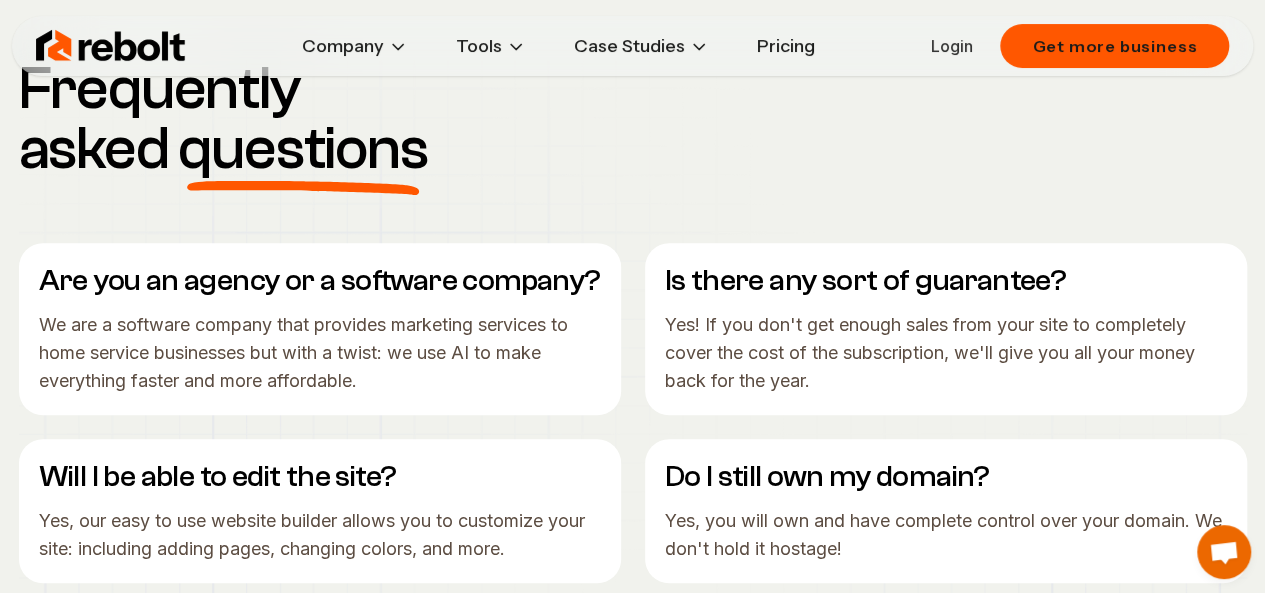 click on "Yes, you will own and have complete control over your domain. We don't hold it hostage!" at bounding box center (946, 535) 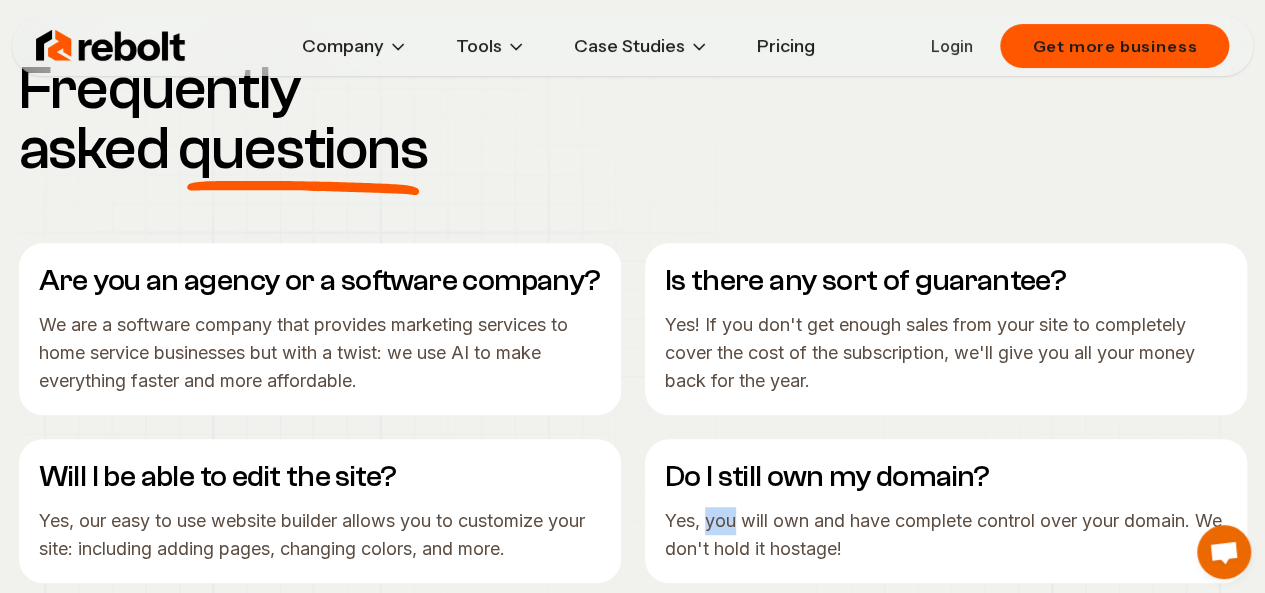 click on "Yes, you will own and have complete control over your domain. We don't hold it hostage!" at bounding box center [946, 535] 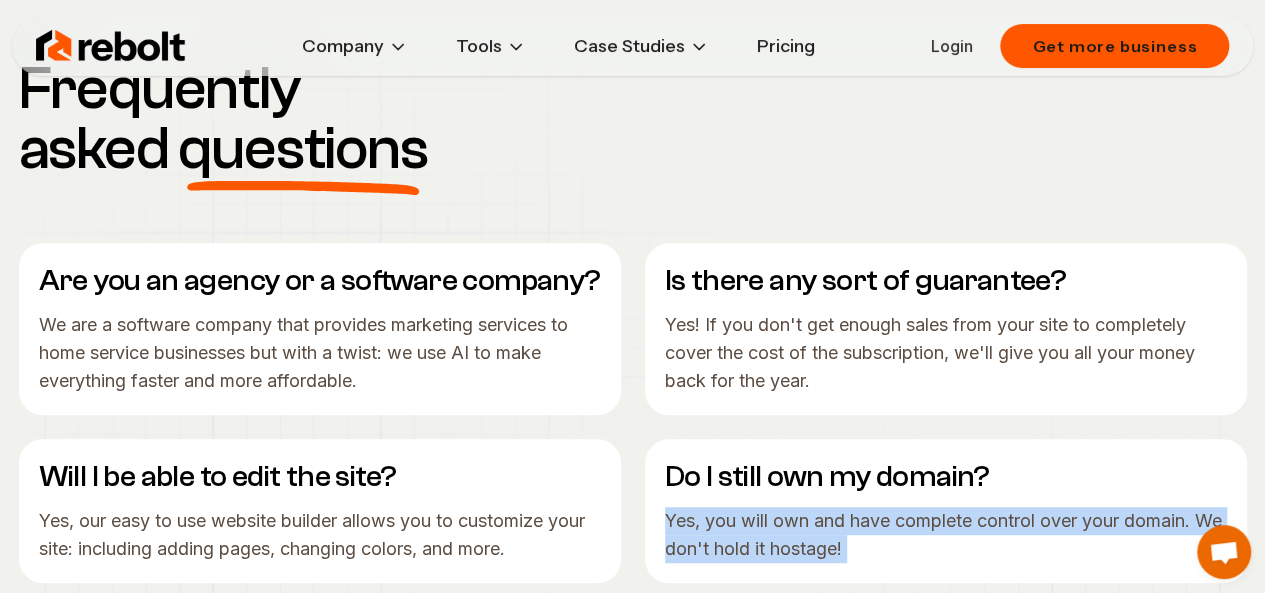 click on "Yes, you will own and have complete control over your domain. We don't hold it hostage!" at bounding box center [946, 535] 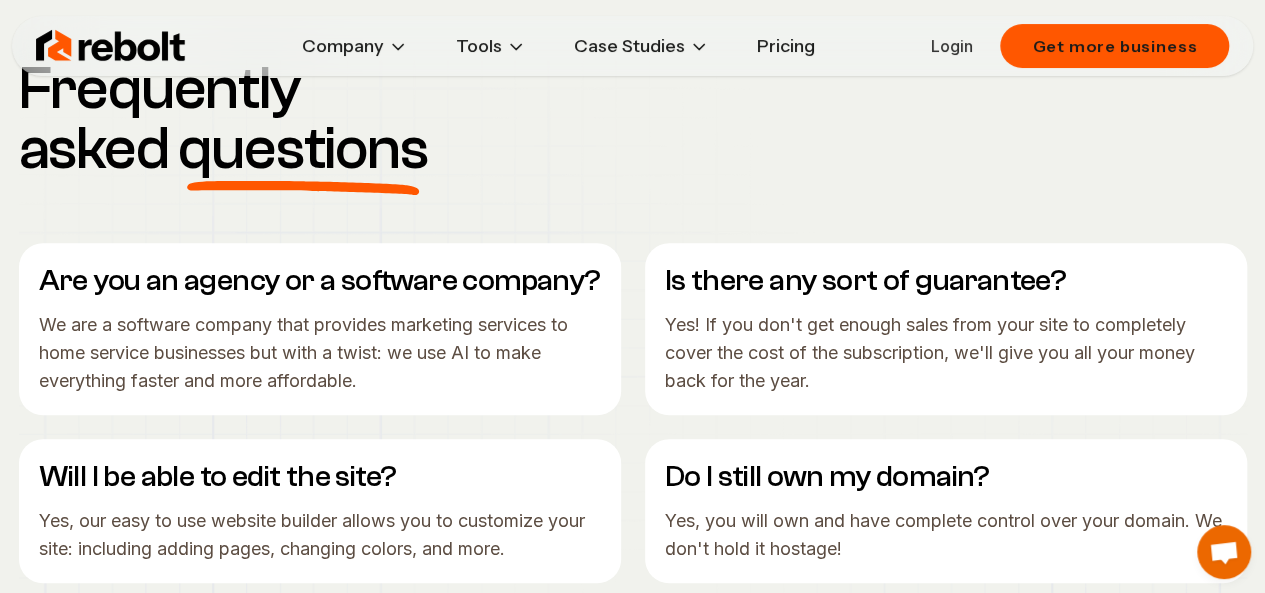 click on "Yes, our easy to use website builder allows you to customize your site: including adding pages, changing colors, and more." at bounding box center (320, 535) 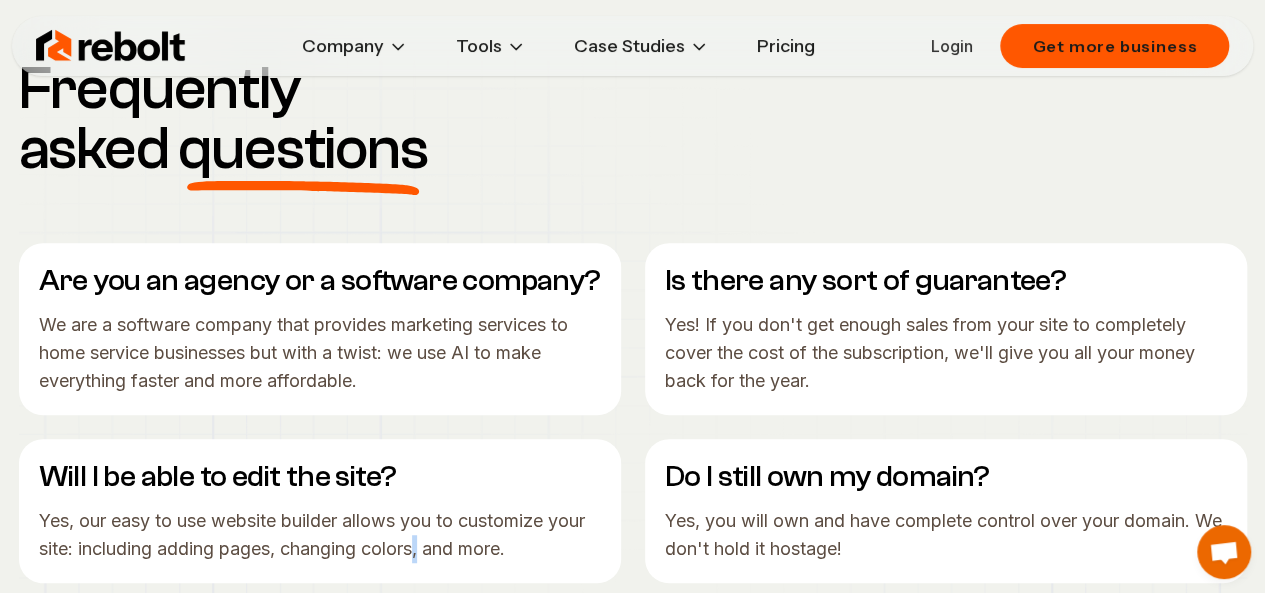click on "Yes, our easy to use website builder allows you to customize your site: including adding pages, changing colors, and more." at bounding box center (320, 535) 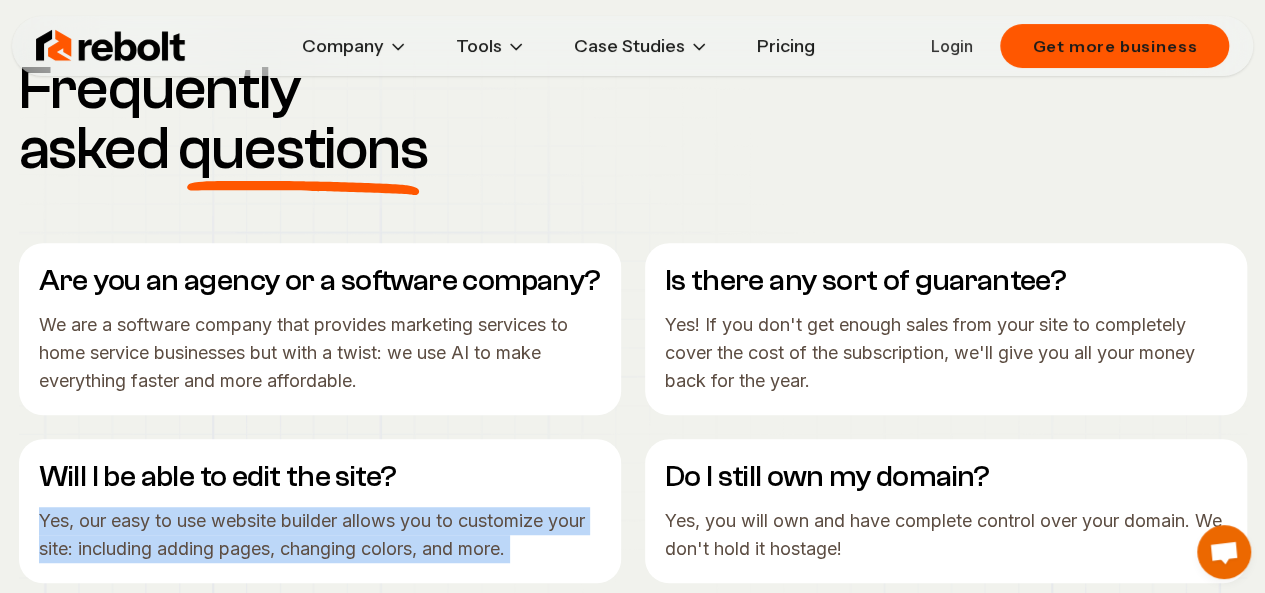 click on "Yes, our easy to use website builder allows you to customize your site: including adding pages, changing colors, and more." at bounding box center [320, 535] 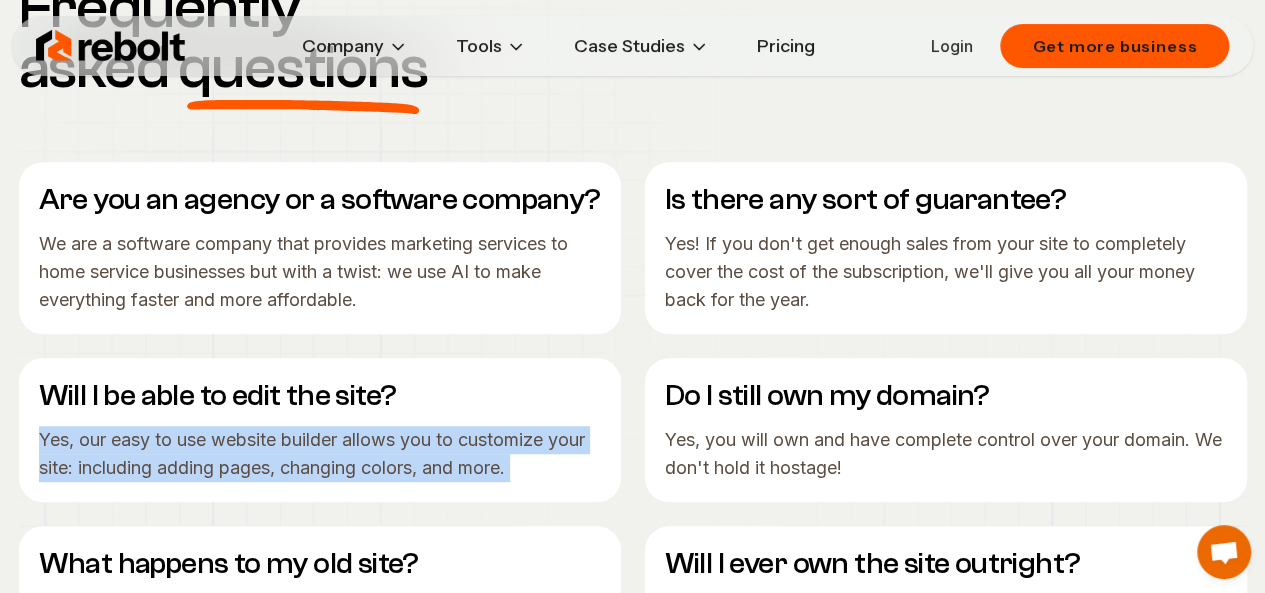 scroll, scrollTop: 8063, scrollLeft: 0, axis: vertical 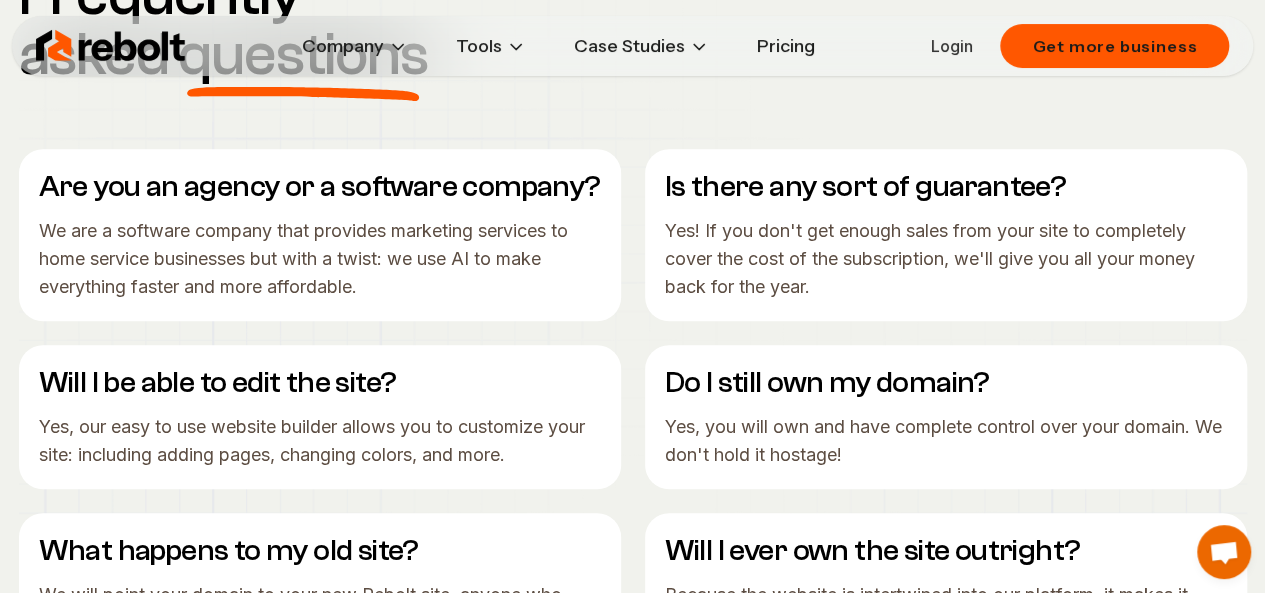 click on "We will point your domain to your new Rebolt site, anyone who visits your old site will be redirected to your brand new one." at bounding box center (320, 609) 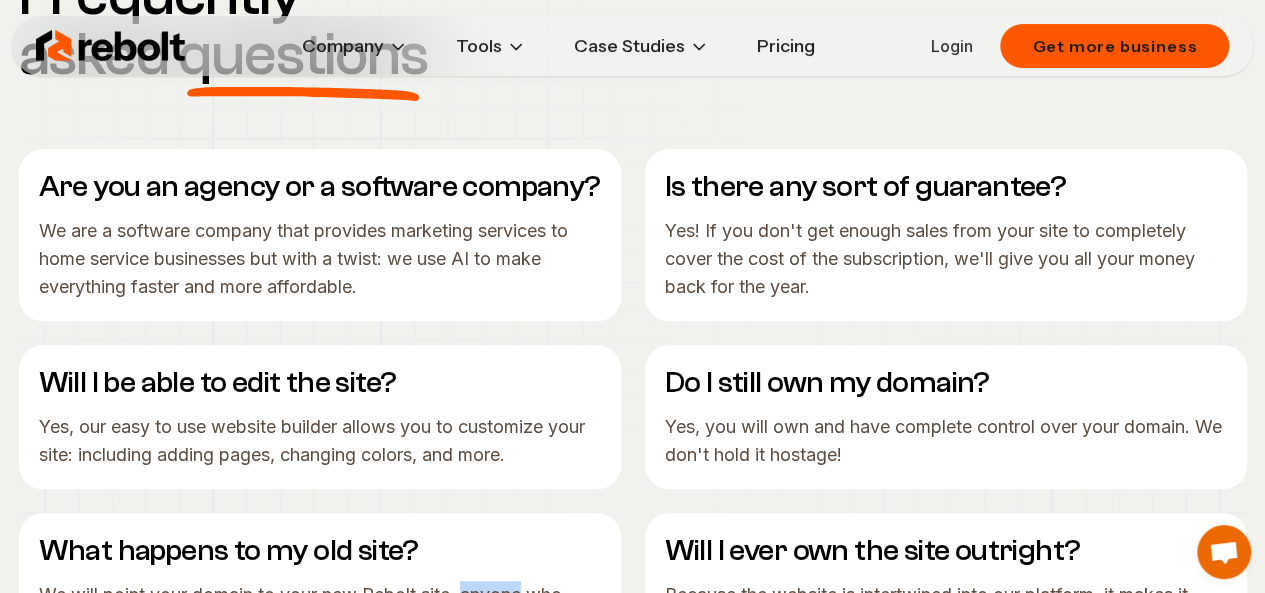 click on "We will point your domain to your new Rebolt site, anyone who visits your old site will be redirected to your brand new one." at bounding box center [320, 609] 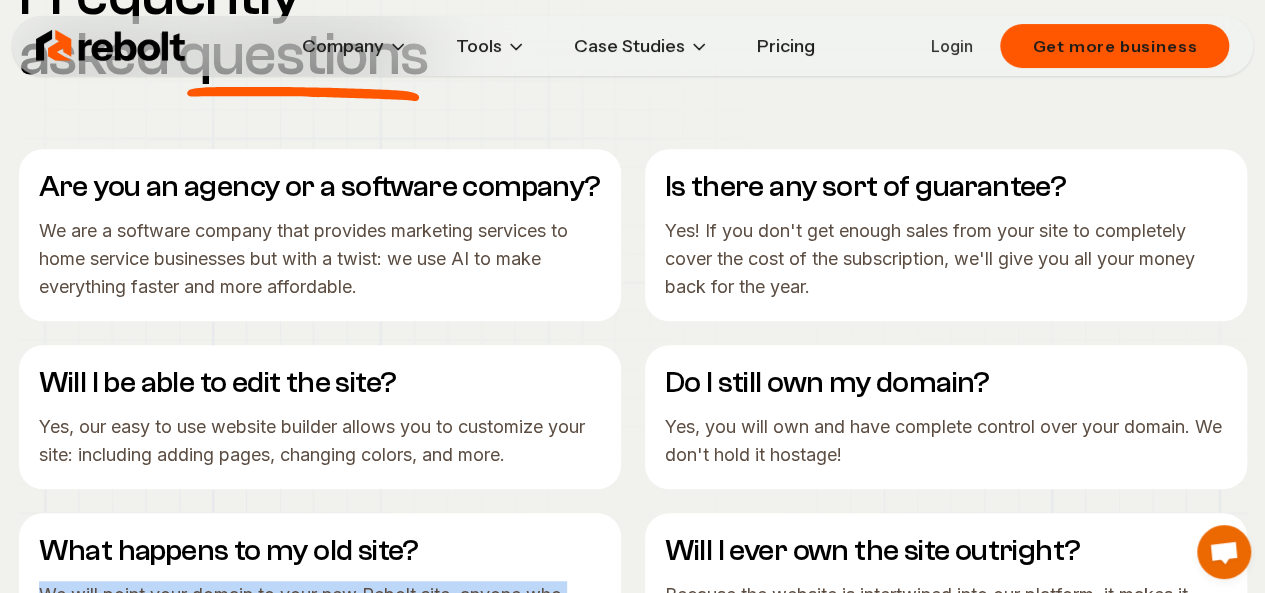 click on "We will point your domain to your new Rebolt site, anyone who visits your old site will be redirected to your brand new one." at bounding box center [320, 609] 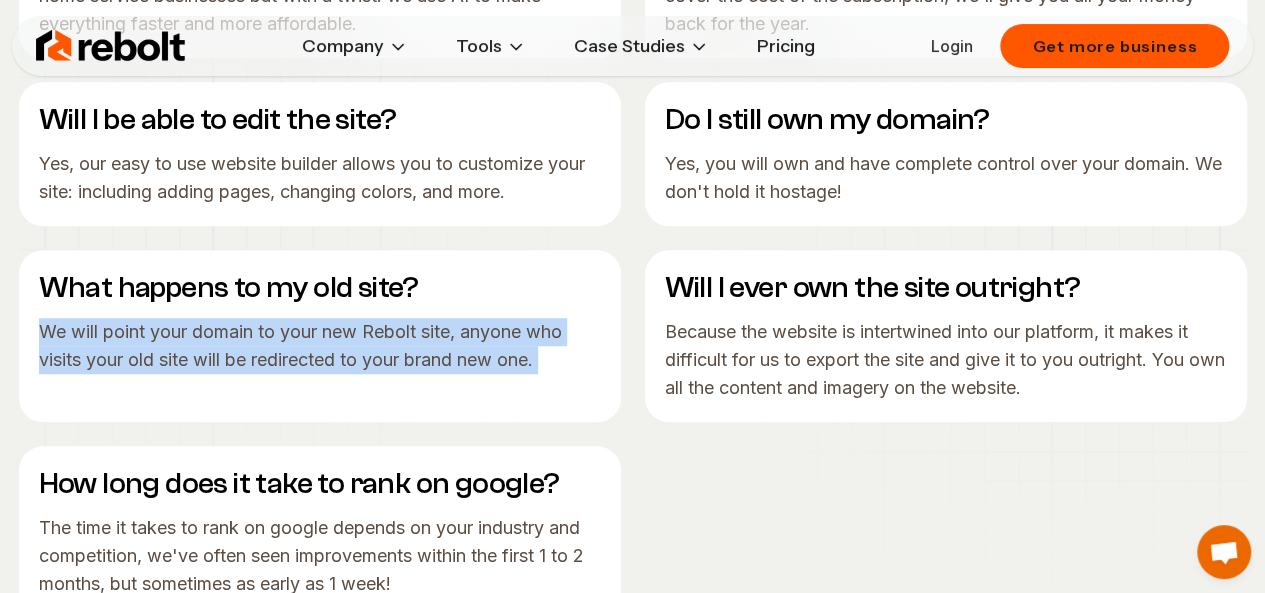 scroll, scrollTop: 8327, scrollLeft: 0, axis: vertical 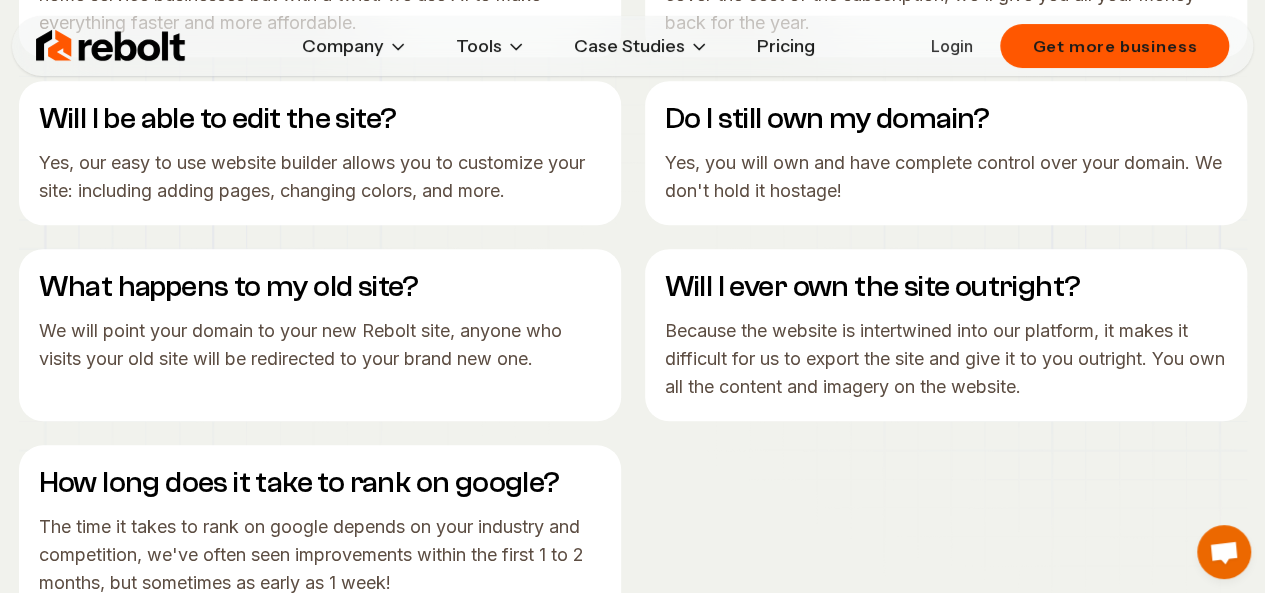 click on "How long does it take to rank on google? The time it takes to rank on google depends on your industry and competition, we've often seen improvements within the first 1 to 2 months, but sometimes as early as 1 week!" at bounding box center [320, 531] 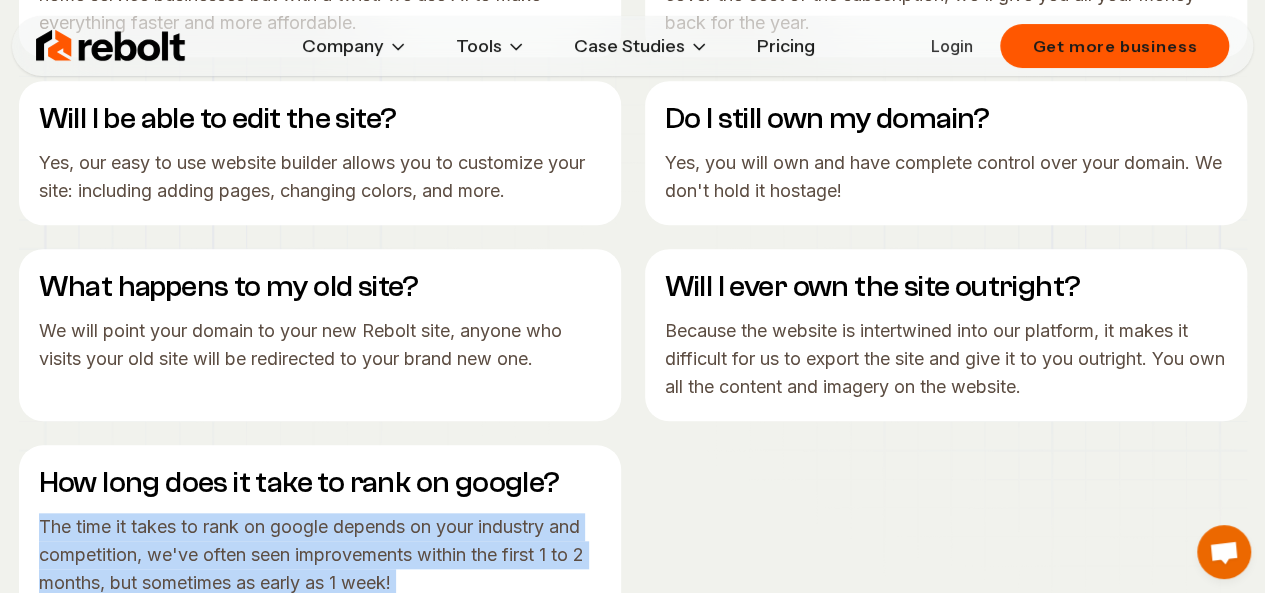 click on "How long does it take to rank on google? The time it takes to rank on google depends on your industry and competition, we've often seen improvements within the first 1 to 2 months, but sometimes as early as 1 week!" at bounding box center (320, 531) 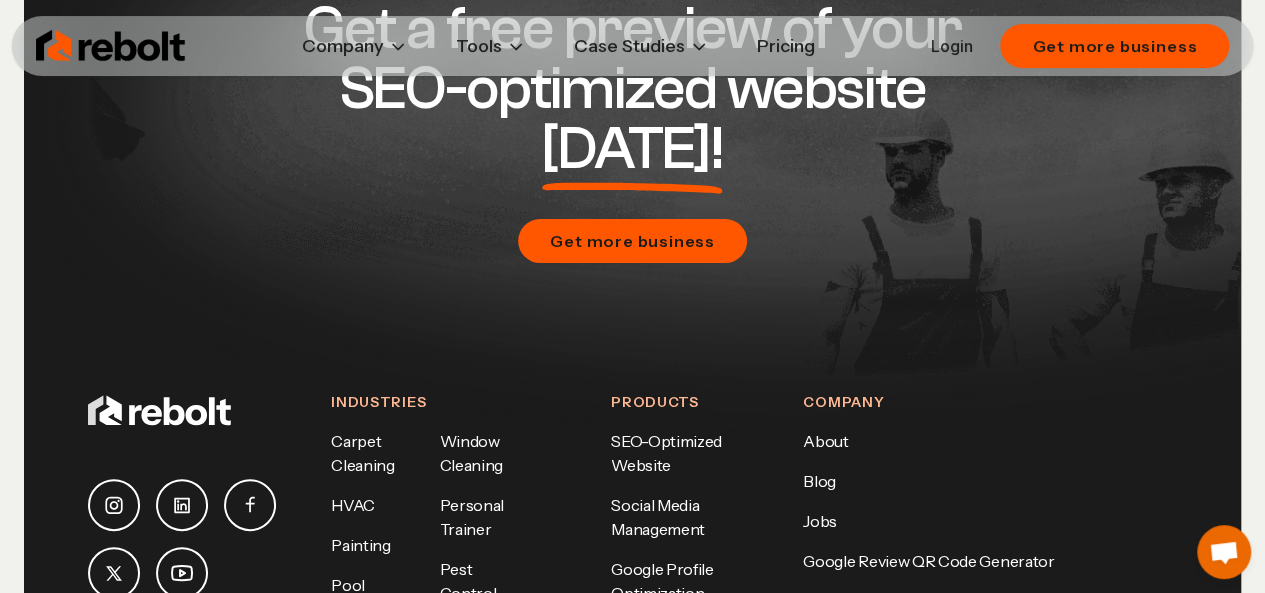 scroll, scrollTop: 9202, scrollLeft: 0, axis: vertical 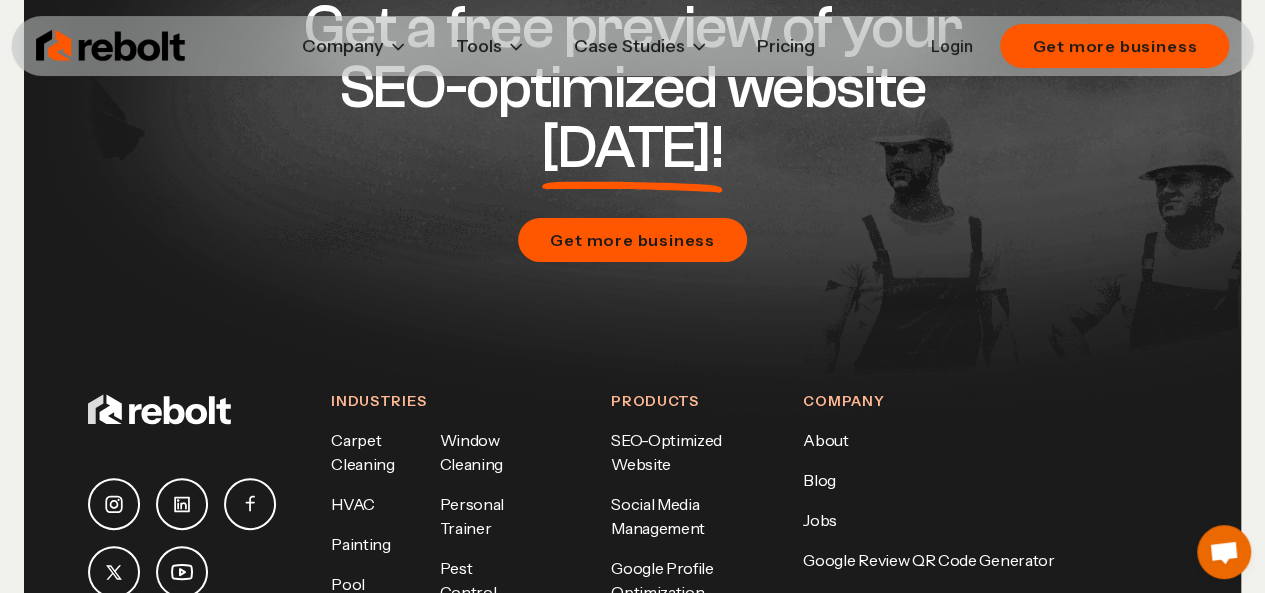 click on "About Blog Jobs" at bounding box center [990, 479] 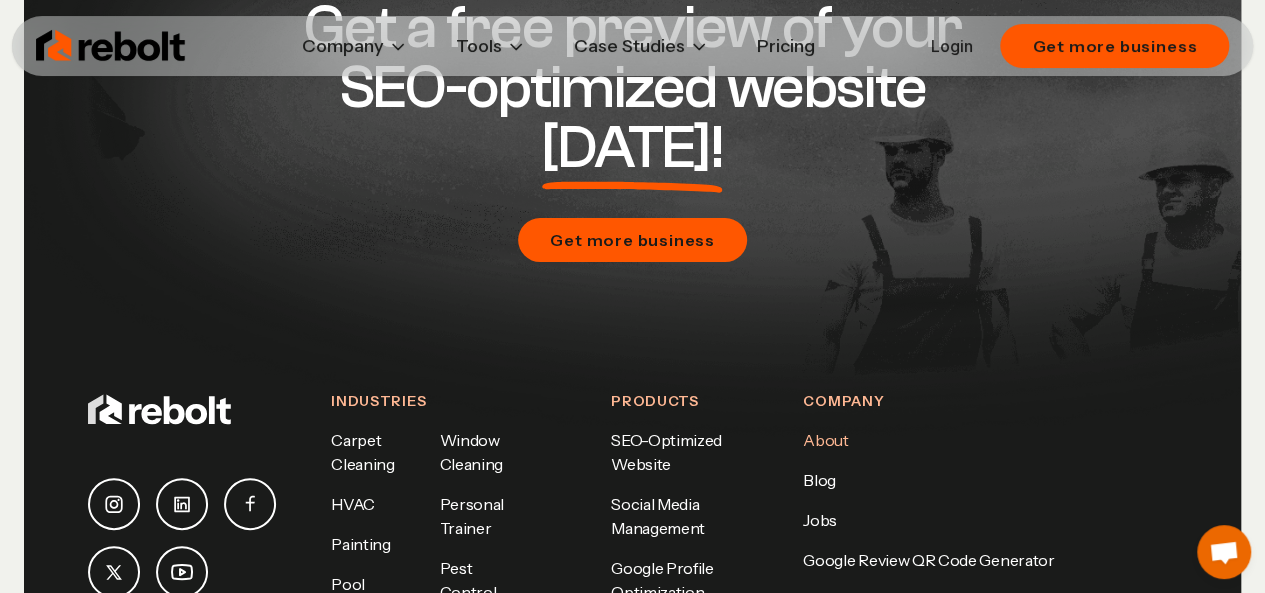 click on "About" at bounding box center [825, 439] 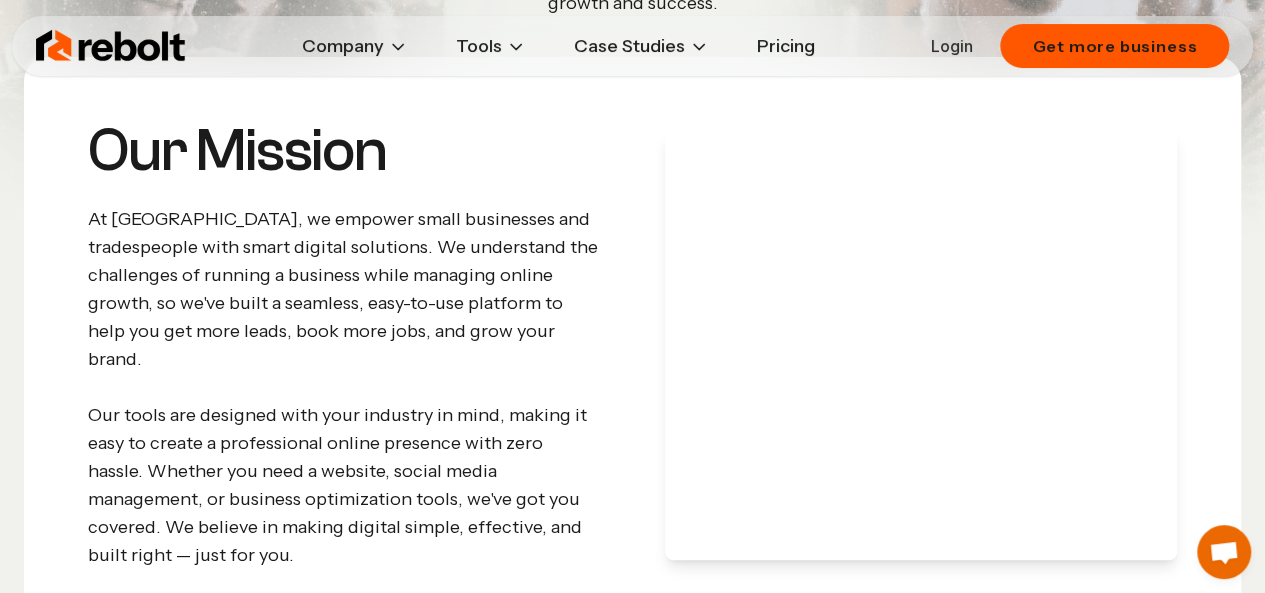 scroll, scrollTop: 302, scrollLeft: 0, axis: vertical 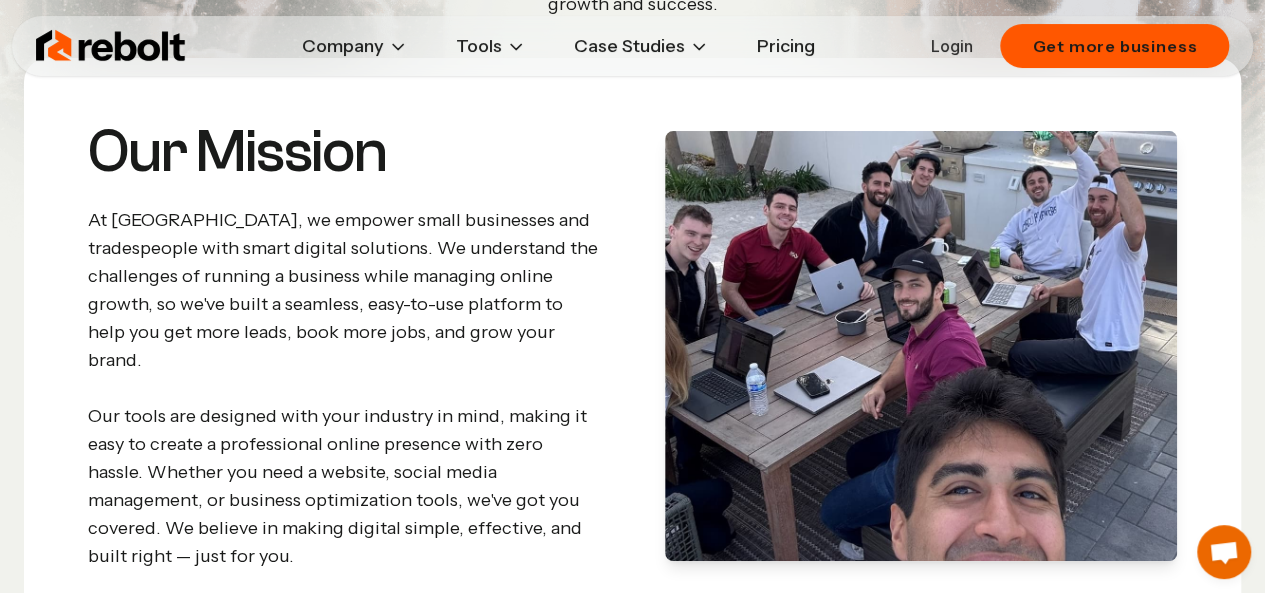 click on "At [GEOGRAPHIC_DATA], we empower small businesses and tradespeople with smart digital solutions. We understand the challenges of running a business while managing online growth, so we've built a seamless, easy-to-use platform to help you get more leads, book more jobs, and grow your brand. Our tools are designed with your industry in mind, making it easy to create a professional online presence with zero hassle. Whether you need a website, social media management, or business optimization tools, we've got you covered. We believe in making digital simple, effective, and built right — just for you." at bounding box center (344, 388) 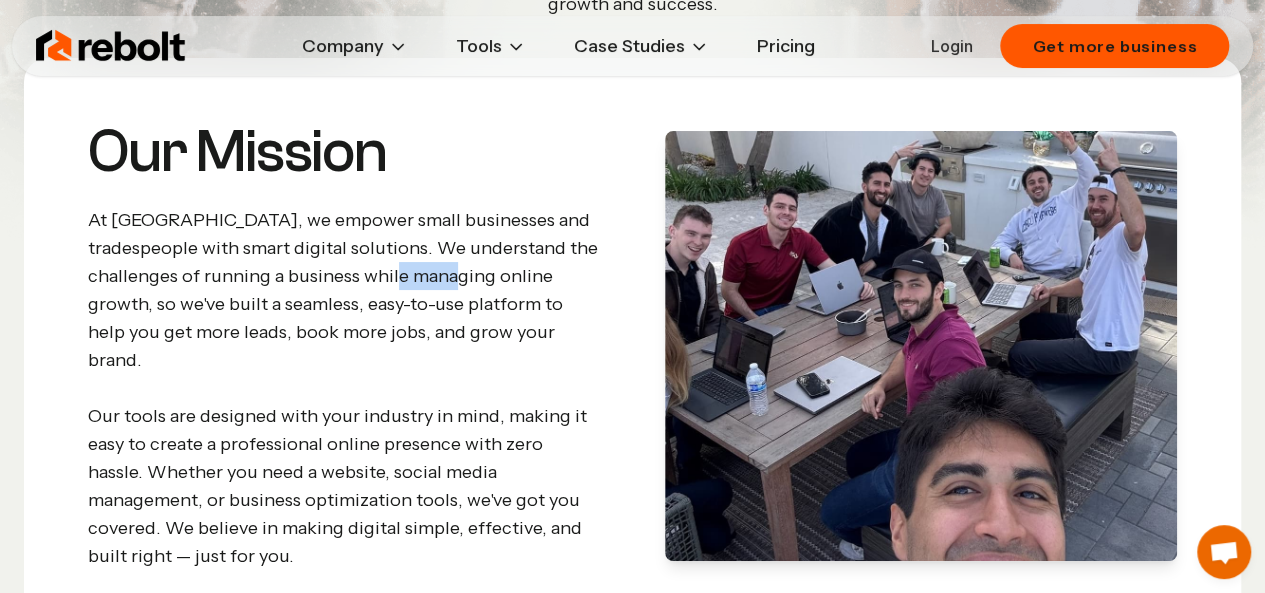 click on "At [GEOGRAPHIC_DATA], we empower small businesses and tradespeople with smart digital solutions. We understand the challenges of running a business while managing online growth, so we've built a seamless, easy-to-use platform to help you get more leads, book more jobs, and grow your brand. Our tools are designed with your industry in mind, making it easy to create a professional online presence with zero hassle. Whether you need a website, social media management, or business optimization tools, we've got you covered. We believe in making digital simple, effective, and built right — just for you." at bounding box center [344, 388] 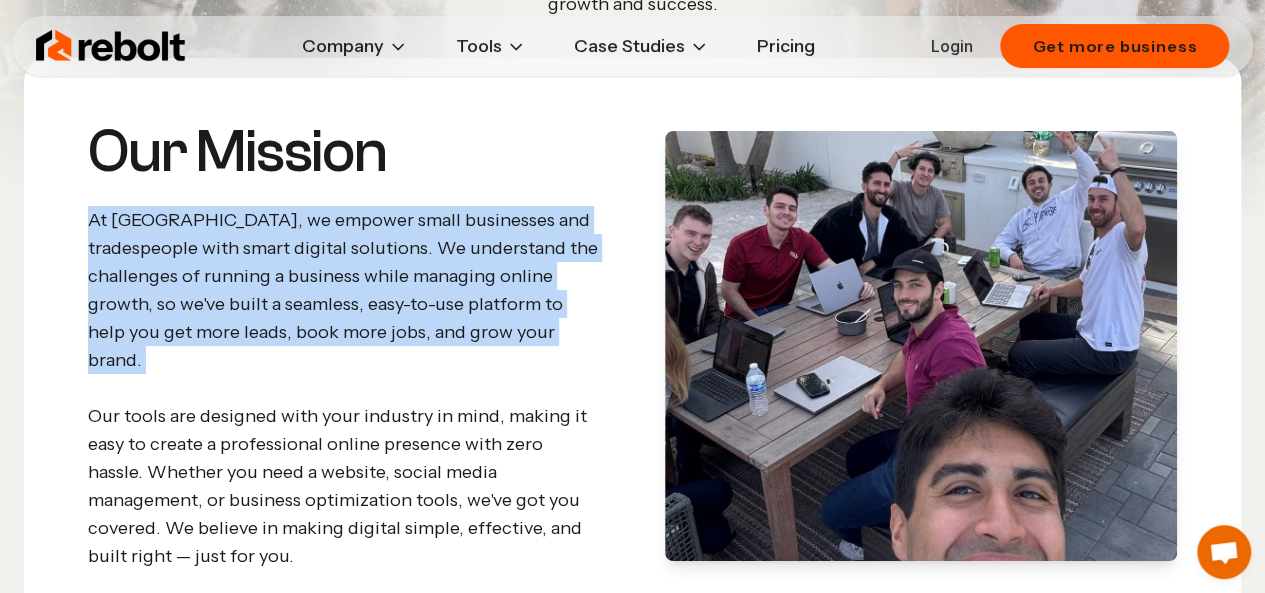 click on "At [GEOGRAPHIC_DATA], we empower small businesses and tradespeople with smart digital solutions. We understand the challenges of running a business while managing online growth, so we've built a seamless, easy-to-use platform to help you get more leads, book more jobs, and grow your brand. Our tools are designed with your industry in mind, making it easy to create a professional online presence with zero hassle. Whether you need a website, social media management, or business optimization tools, we've got you covered. We believe in making digital simple, effective, and built right — just for you." at bounding box center (344, 388) 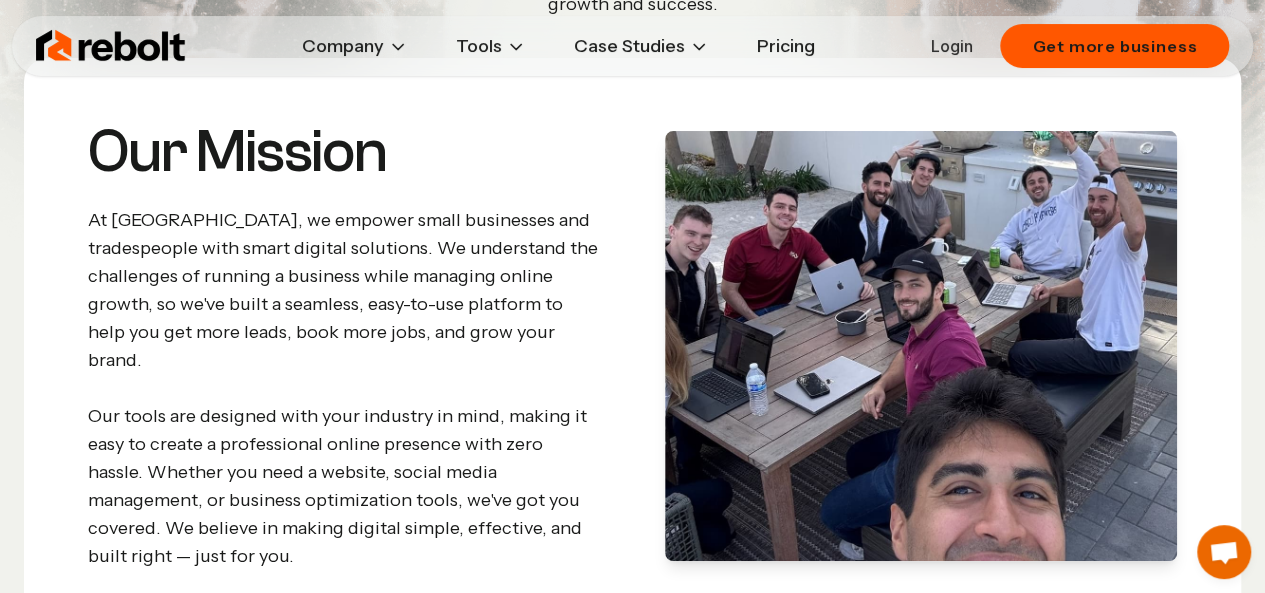 click on "At [GEOGRAPHIC_DATA], we empower small businesses and tradespeople with smart digital solutions. We understand the challenges of running a business while managing online growth, so we've built a seamless, easy-to-use platform to help you get more leads, book more jobs, and grow your brand. Our tools are designed with your industry in mind, making it easy to create a professional online presence with zero hassle. Whether you need a website, social media management, or business optimization tools, we've got you covered. We believe in making digital simple, effective, and built right — just for you." at bounding box center (344, 388) 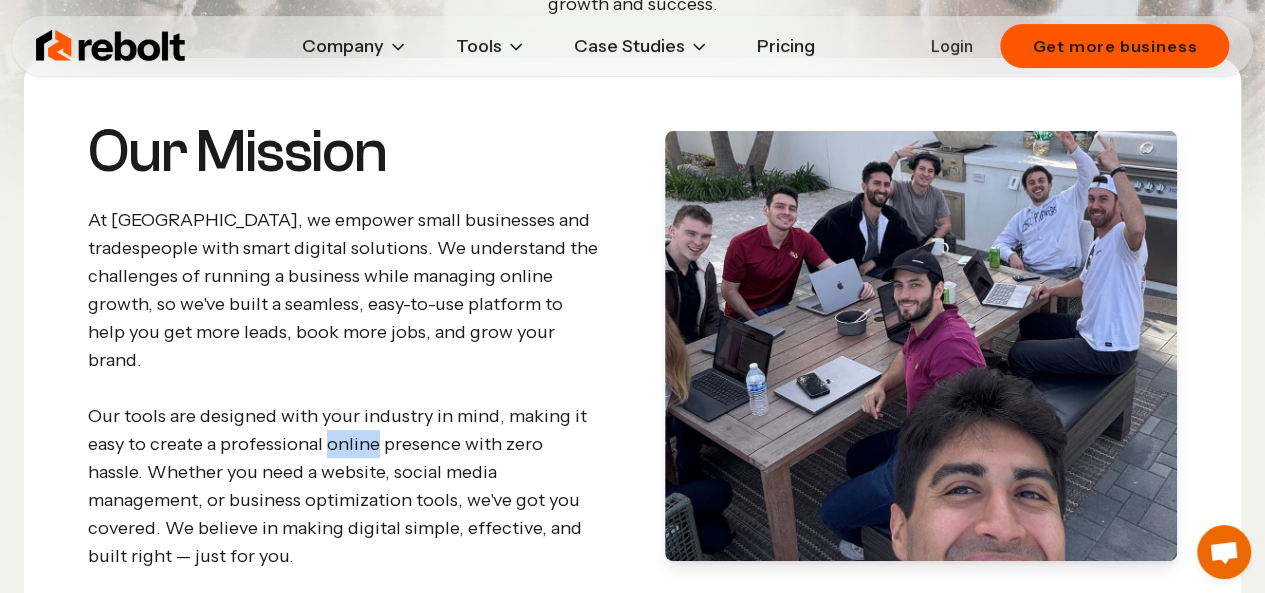 click on "At [GEOGRAPHIC_DATA], we empower small businesses and tradespeople with smart digital solutions. We understand the challenges of running a business while managing online growth, so we've built a seamless, easy-to-use platform to help you get more leads, book more jobs, and grow your brand. Our tools are designed with your industry in mind, making it easy to create a professional online presence with zero hassle. Whether you need a website, social media management, or business optimization tools, we've got you covered. We believe in making digital simple, effective, and built right — just for you." at bounding box center (344, 388) 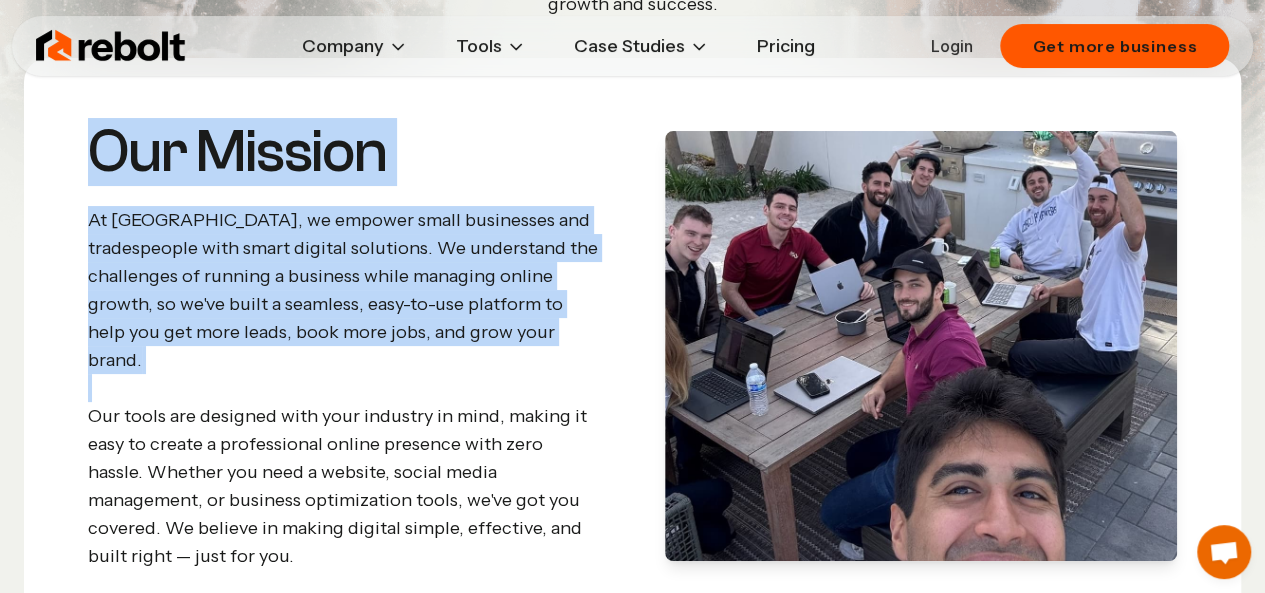 click on "At [GEOGRAPHIC_DATA], we empower small businesses and tradespeople with smart digital solutions. We understand the challenges of running a business while managing online growth, so we've built a seamless, easy-to-use platform to help you get more leads, book more jobs, and grow your brand. Our tools are designed with your industry in mind, making it easy to create a professional online presence with zero hassle. Whether you need a website, social media management, or business optimization tools, we've got you covered. We believe in making digital simple, effective, and built right — just for you." at bounding box center [344, 388] 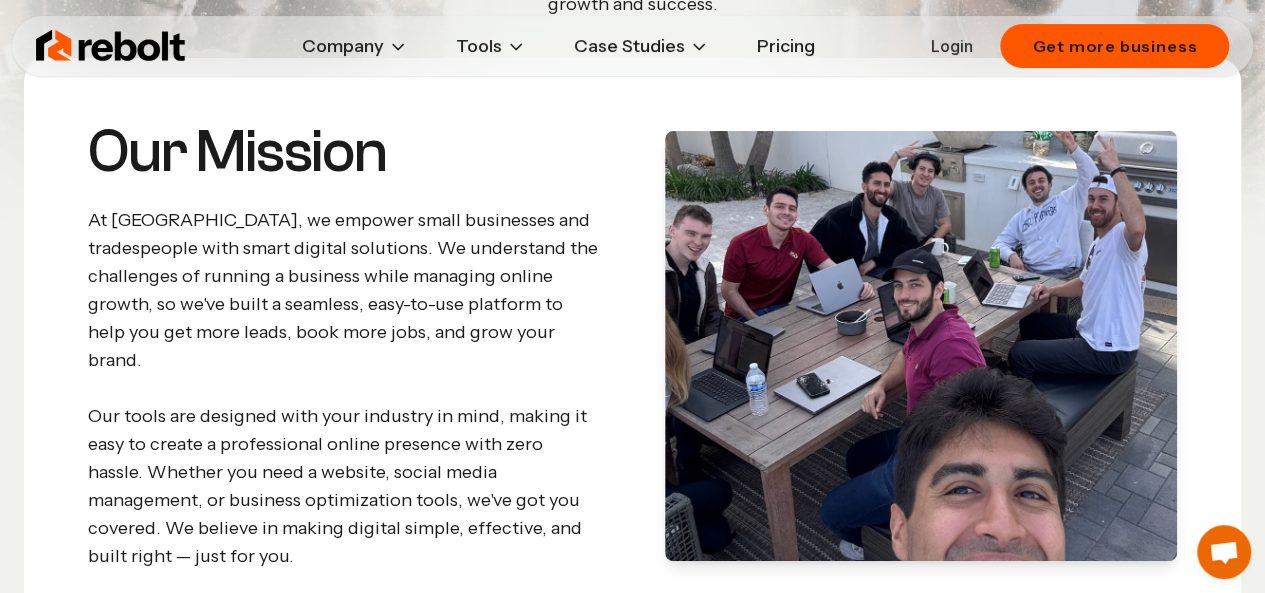 click on "At [GEOGRAPHIC_DATA], we empower small businesses and tradespeople with smart digital solutions. We understand the challenges of running a business while managing online growth, so we've built a seamless, easy-to-use platform to help you get more leads, book more jobs, and grow your brand. Our tools are designed with your industry in mind, making it easy to create a professional online presence with zero hassle. Whether you need a website, social media management, or business optimization tools, we've got you covered. We believe in making digital simple, effective, and built right — just for you." at bounding box center (344, 388) 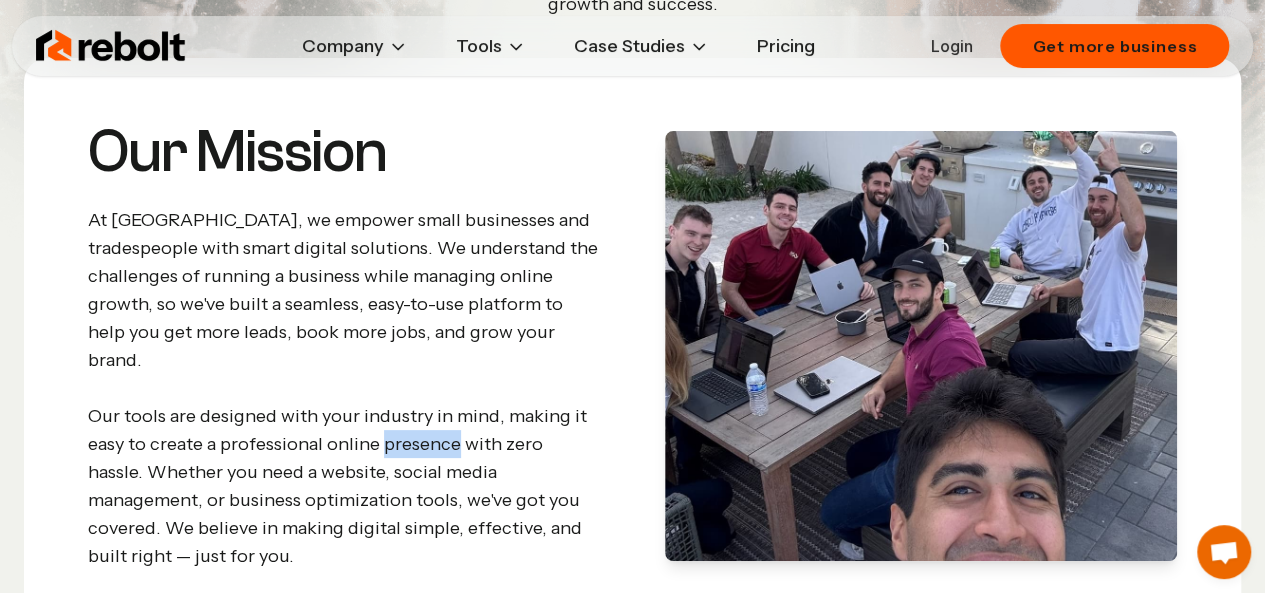 click on "At [GEOGRAPHIC_DATA], we empower small businesses and tradespeople with smart digital solutions. We understand the challenges of running a business while managing online growth, so we've built a seamless, easy-to-use platform to help you get more leads, book more jobs, and grow your brand. Our tools are designed with your industry in mind, making it easy to create a professional online presence with zero hassle. Whether you need a website, social media management, or business optimization tools, we've got you covered. We believe in making digital simple, effective, and built right — just for you." at bounding box center (344, 388) 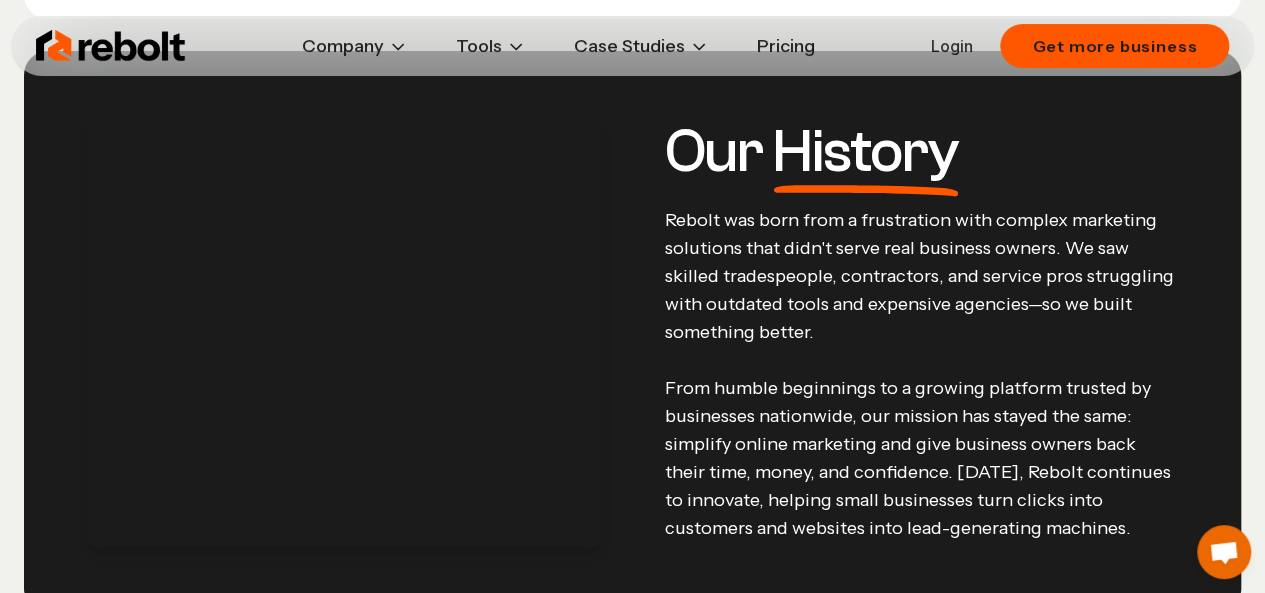 scroll, scrollTop: 918, scrollLeft: 0, axis: vertical 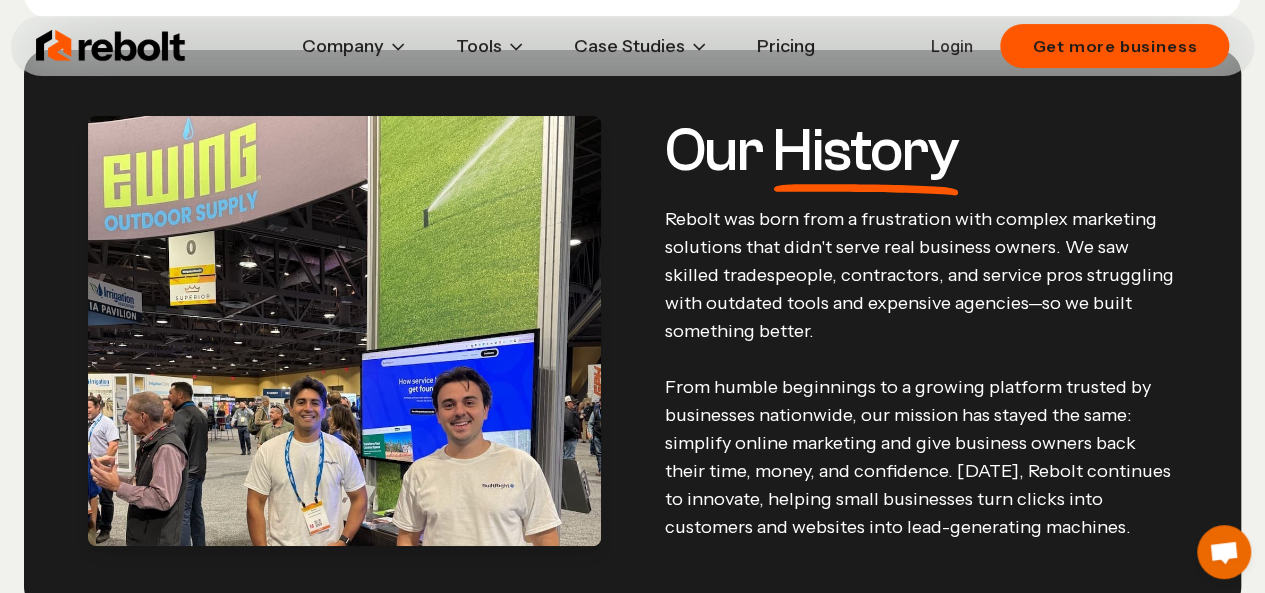click on "Rebolt was born from a frustration with complex marketing solutions that didn't serve real business owners. We saw skilled tradespeople, contractors, and service pros struggling with outdated tools and expensive agencies—so we built something better. From humble beginnings to a growing platform trusted by businesses nationwide, our mission has stayed the same: simplify online marketing and give business owners back their time, money, and confidence. [DATE], Rebolt continues to innovate, helping small businesses turn clicks into customers and websites into lead-generating machines." at bounding box center (921, 373) 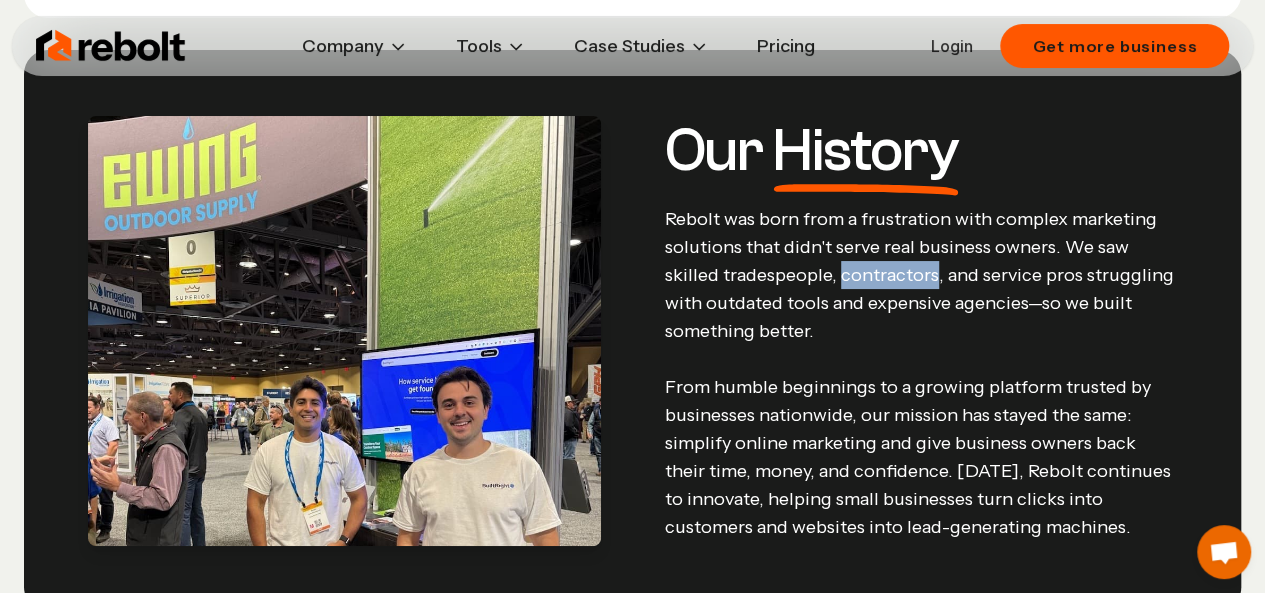 click on "Rebolt was born from a frustration with complex marketing solutions that didn't serve real business owners. We saw skilled tradespeople, contractors, and service pros struggling with outdated tools and expensive agencies—so we built something better. From humble beginnings to a growing platform trusted by businesses nationwide, our mission has stayed the same: simplify online marketing and give business owners back their time, money, and confidence. [DATE], Rebolt continues to innovate, helping small businesses turn clicks into customers and websites into lead-generating machines." at bounding box center (921, 373) 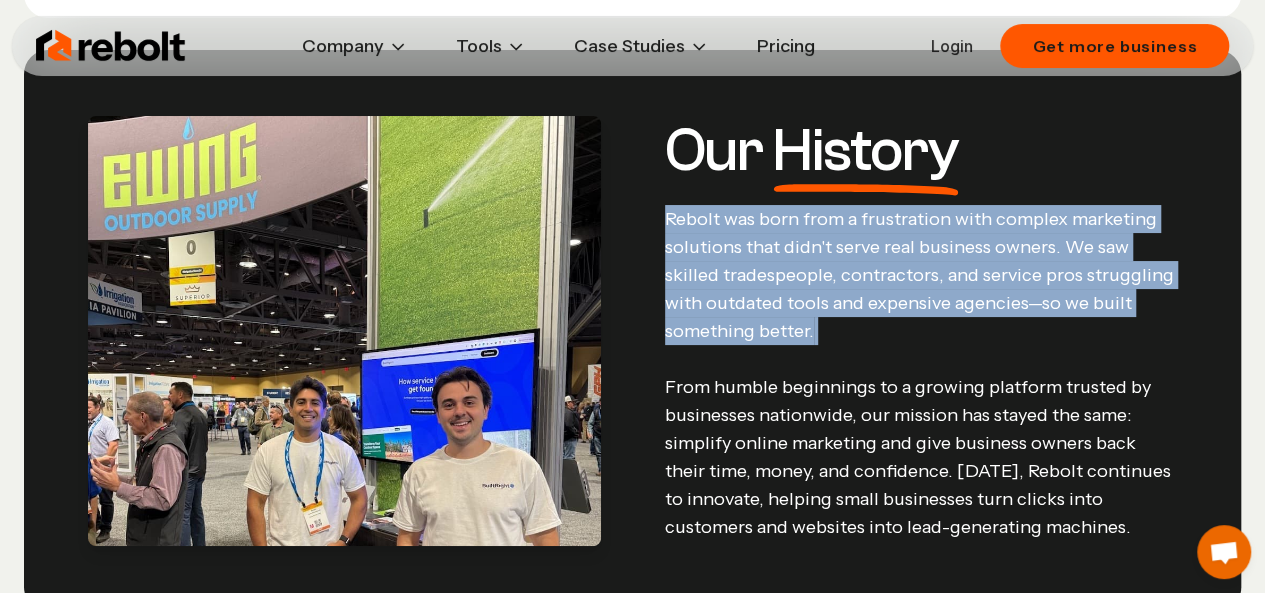 click on "Rebolt was born from a frustration with complex marketing solutions that didn't serve real business owners. We saw skilled tradespeople, contractors, and service pros struggling with outdated tools and expensive agencies—so we built something better. From humble beginnings to a growing platform trusted by businesses nationwide, our mission has stayed the same: simplify online marketing and give business owners back their time, money, and confidence. [DATE], Rebolt continues to innovate, helping small businesses turn clicks into customers and websites into lead-generating machines." at bounding box center (921, 373) 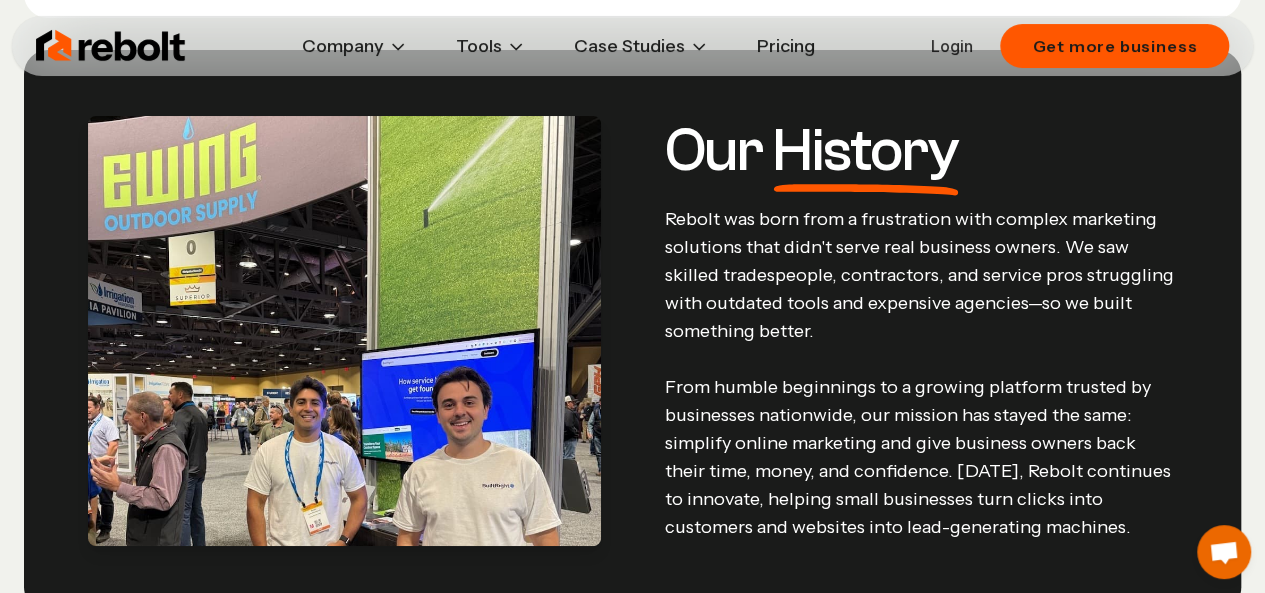 click on "Rebolt was born from a frustration with complex marketing solutions that didn't serve real business owners. We saw skilled tradespeople, contractors, and service pros struggling with outdated tools and expensive agencies—so we built something better. From humble beginnings to a growing platform trusted by businesses nationwide, our mission has stayed the same: simplify online marketing and give business owners back their time, money, and confidence. [DATE], Rebolt continues to innovate, helping small businesses turn clicks into customers and websites into lead-generating machines." at bounding box center (921, 373) 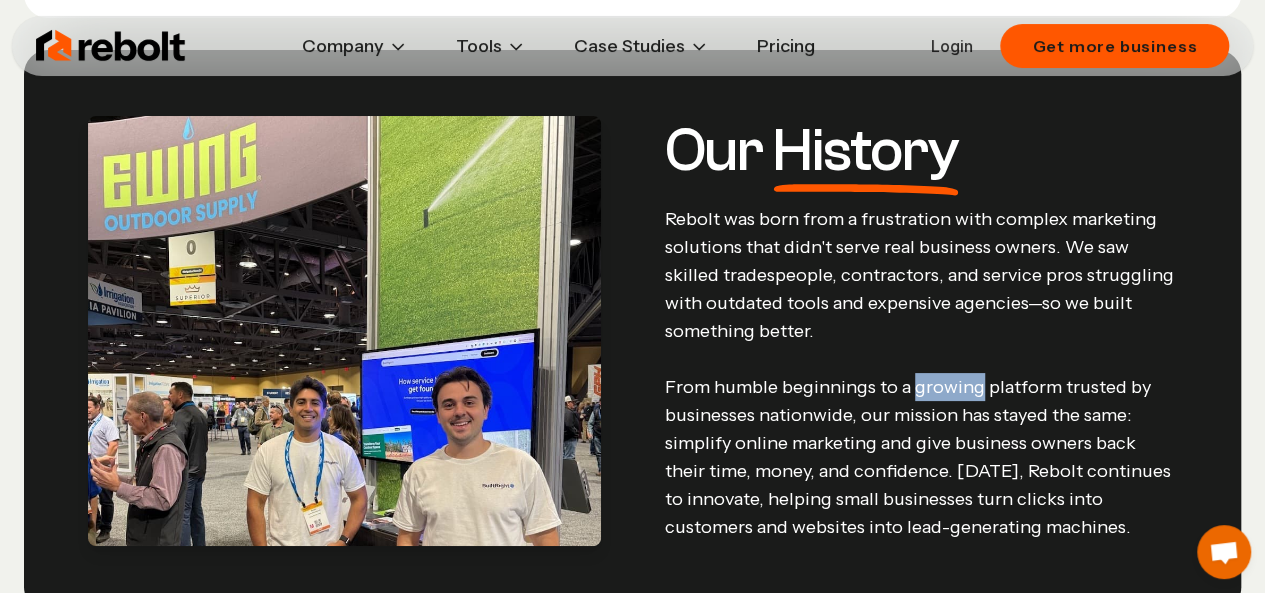 click on "Rebolt was born from a frustration with complex marketing solutions that didn't serve real business owners. We saw skilled tradespeople, contractors, and service pros struggling with outdated tools and expensive agencies—so we built something better. From humble beginnings to a growing platform trusted by businesses nationwide, our mission has stayed the same: simplify online marketing and give business owners back their time, money, and confidence. [DATE], Rebolt continues to innovate, helping small businesses turn clicks into customers and websites into lead-generating machines." at bounding box center (921, 373) 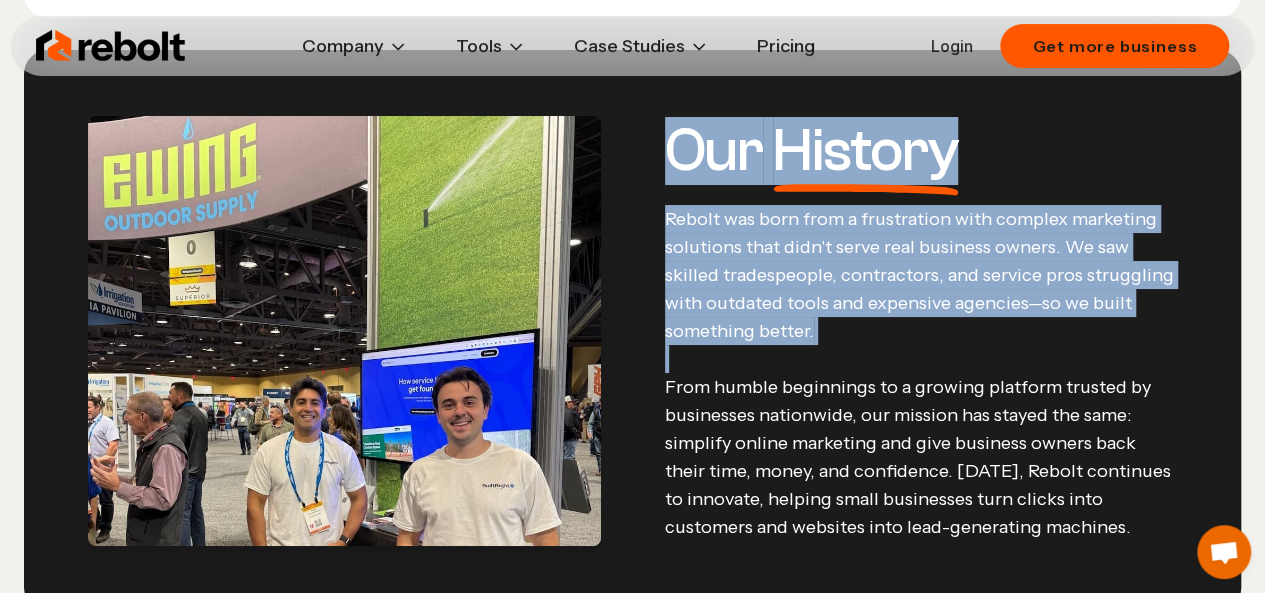 click on "Rebolt was born from a frustration with complex marketing solutions that didn't serve real business owners. We saw skilled tradespeople, contractors, and service pros struggling with outdated tools and expensive agencies—so we built something better. From humble beginnings to a growing platform trusted by businesses nationwide, our mission has stayed the same: simplify online marketing and give business owners back their time, money, and confidence. [DATE], Rebolt continues to innovate, helping small businesses turn clicks into customers and websites into lead-generating machines." at bounding box center [921, 373] 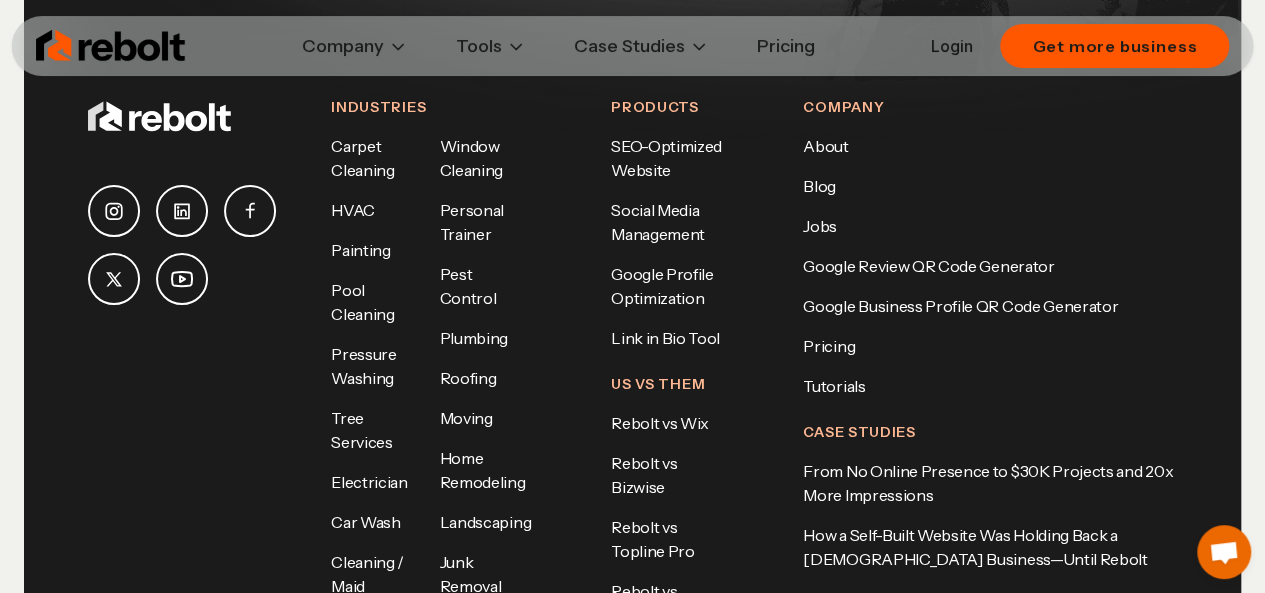 scroll, scrollTop: 6155, scrollLeft: 0, axis: vertical 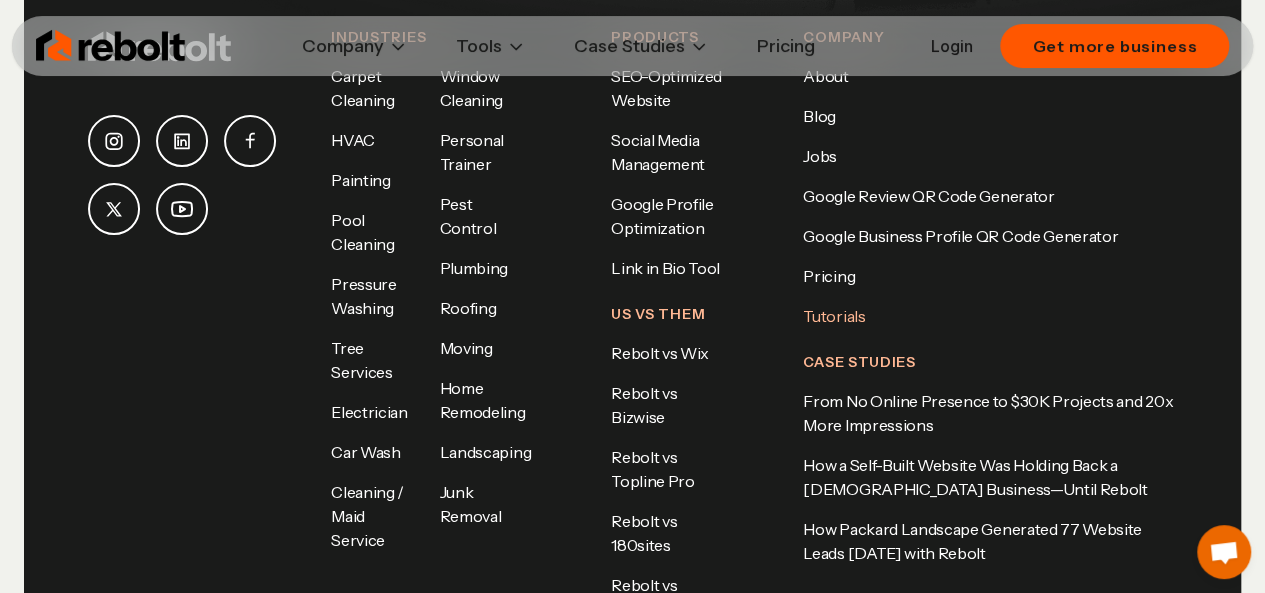 click on "Tutorials" at bounding box center [990, 316] 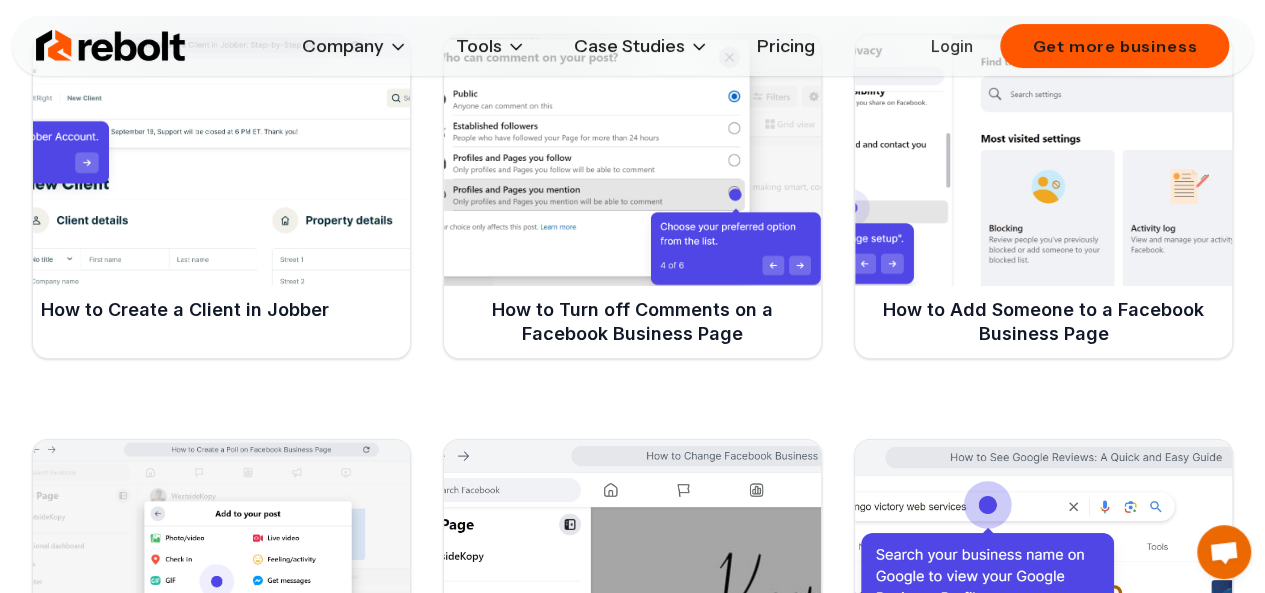 scroll, scrollTop: 2414, scrollLeft: 0, axis: vertical 